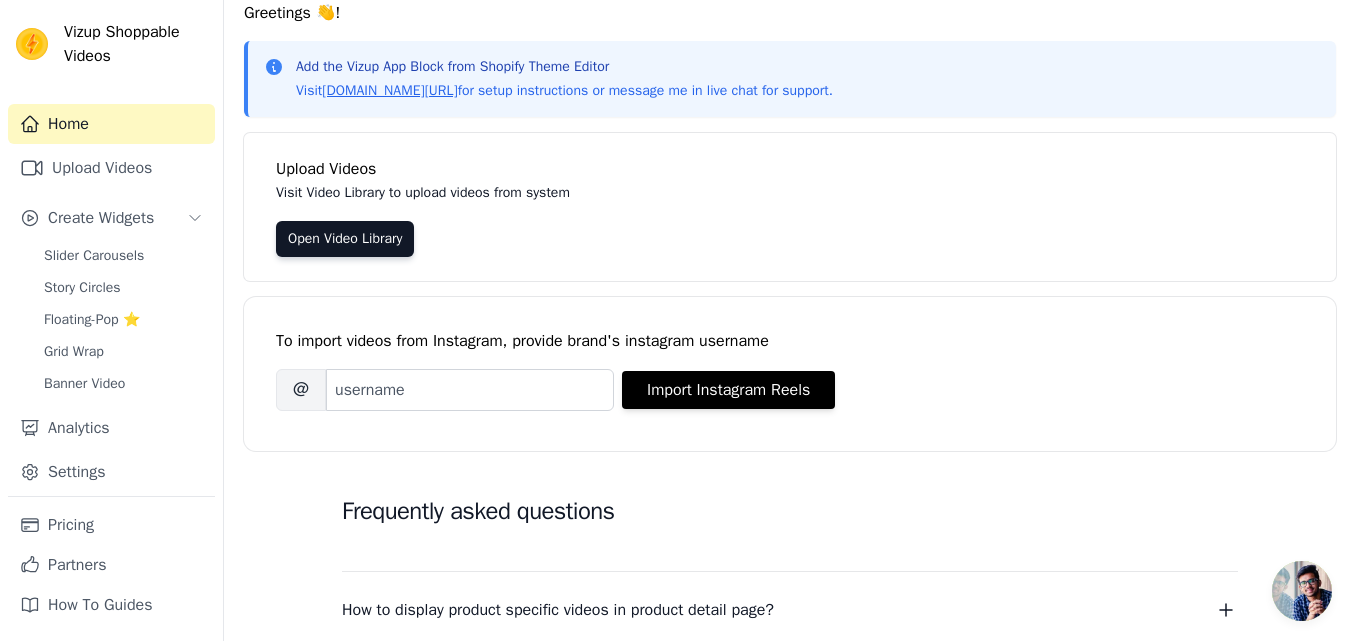 scroll, scrollTop: 81, scrollLeft: 0, axis: vertical 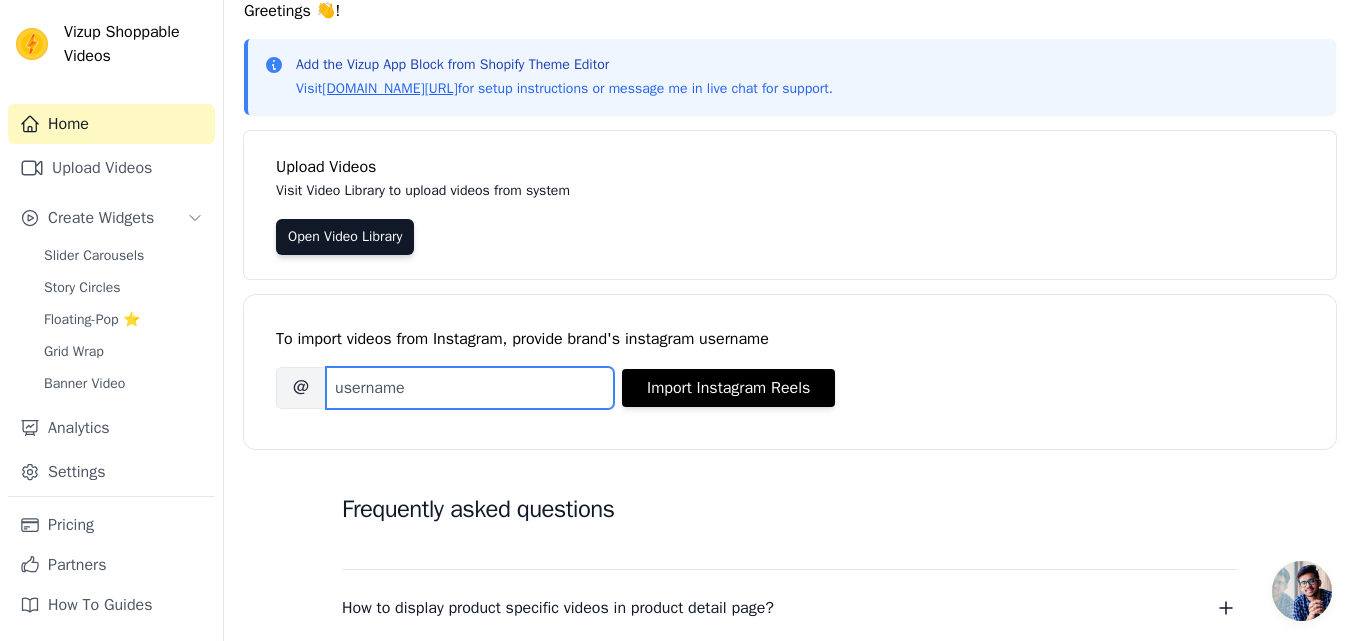 click on "Brand's Instagram Username" at bounding box center [470, 388] 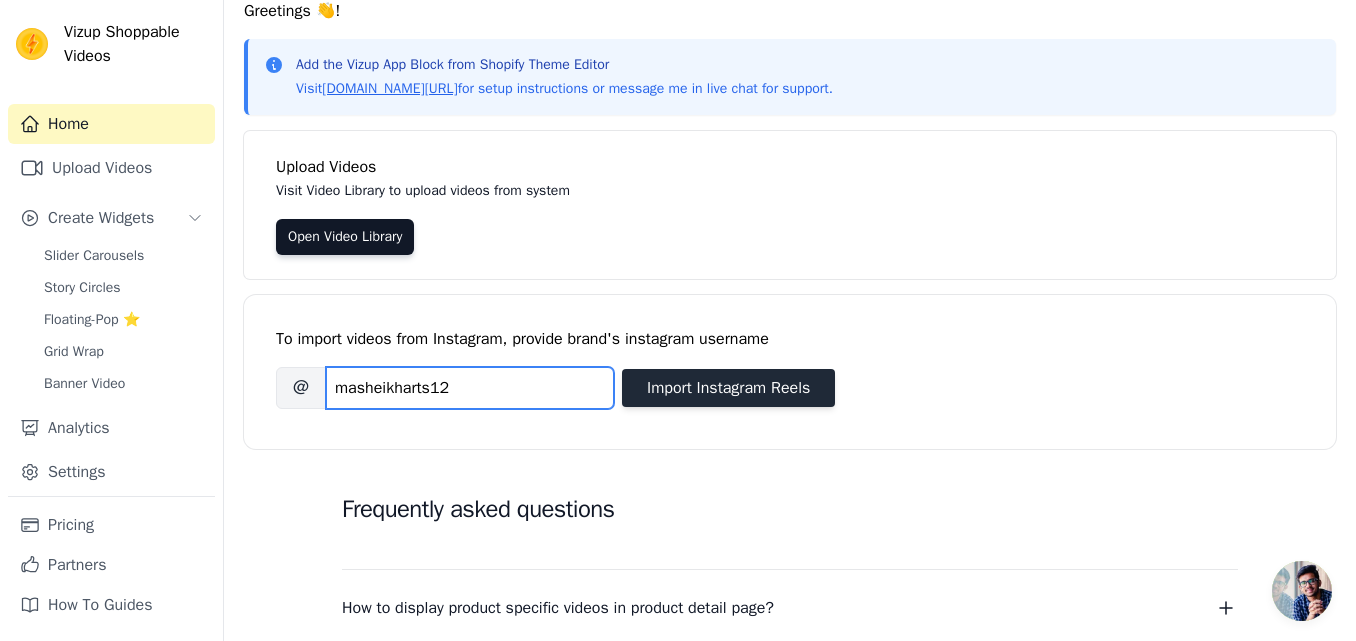 type on "masheikharts12" 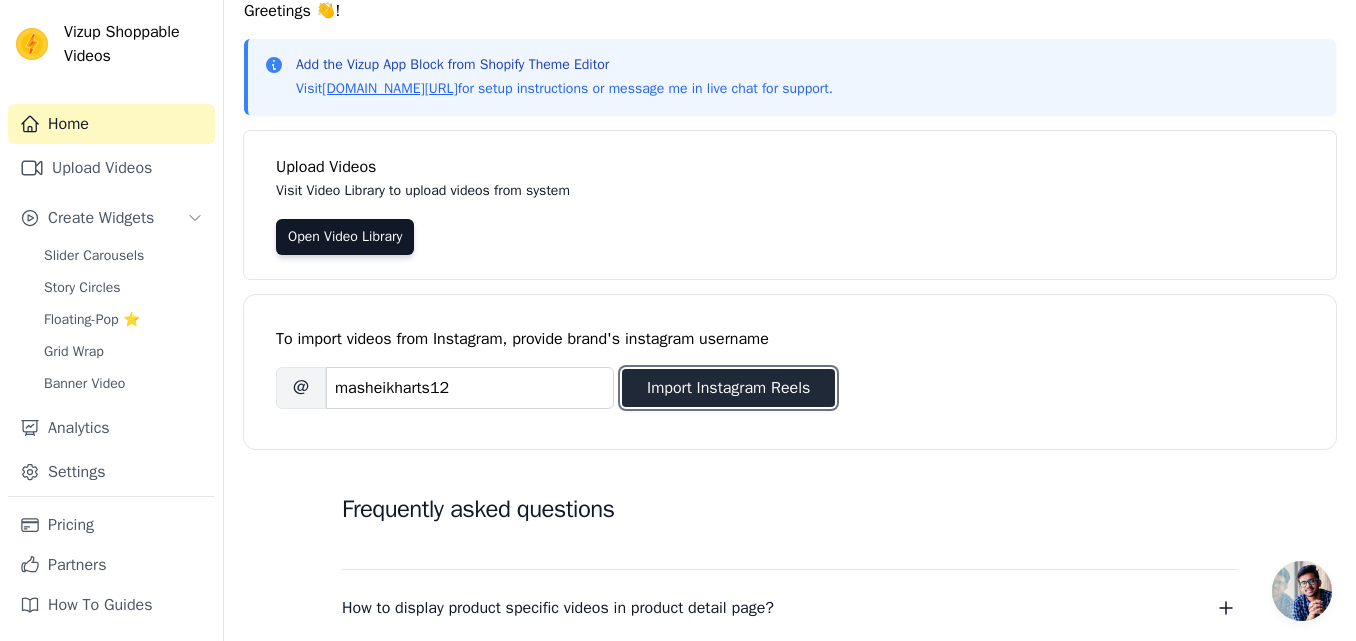 click on "Import Instagram Reels" at bounding box center (728, 388) 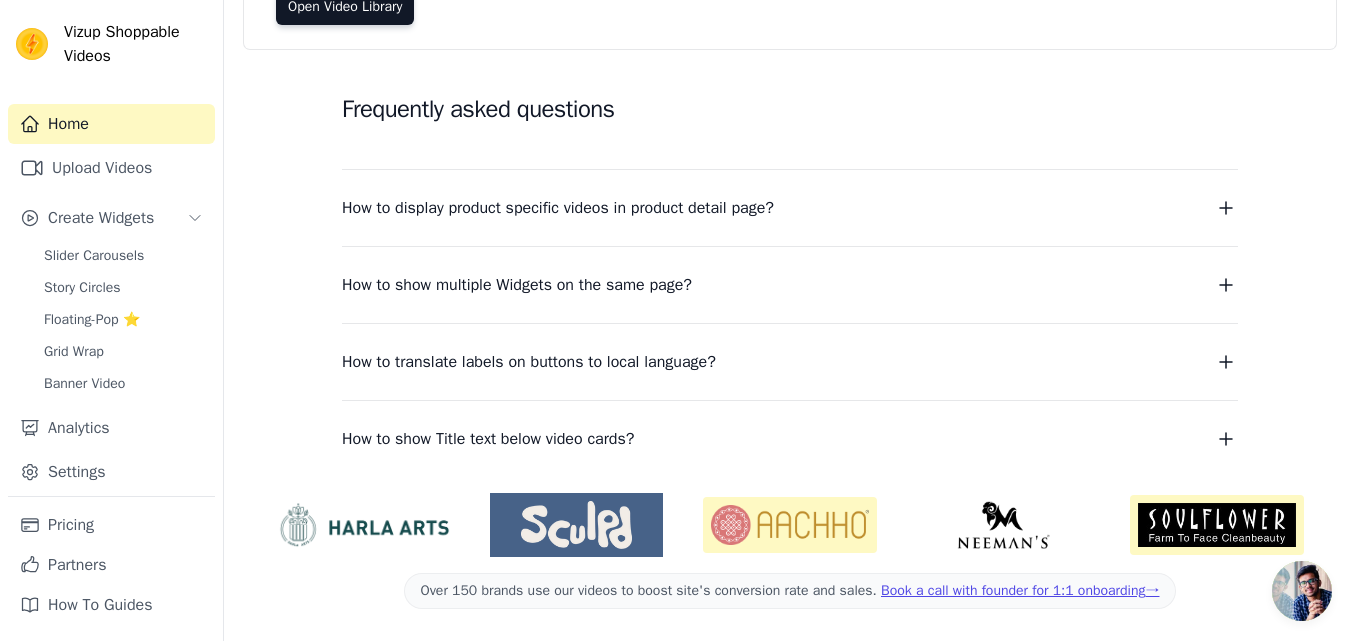 scroll, scrollTop: 0, scrollLeft: 0, axis: both 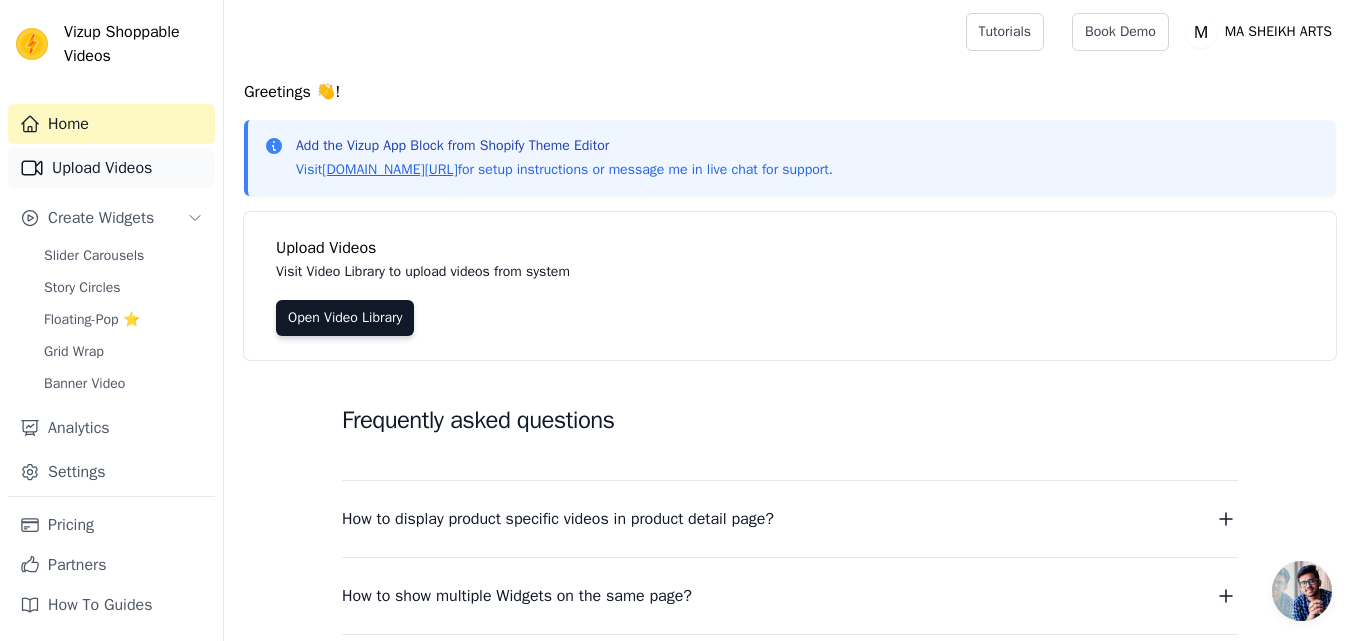 click on "Upload Videos" at bounding box center (111, 168) 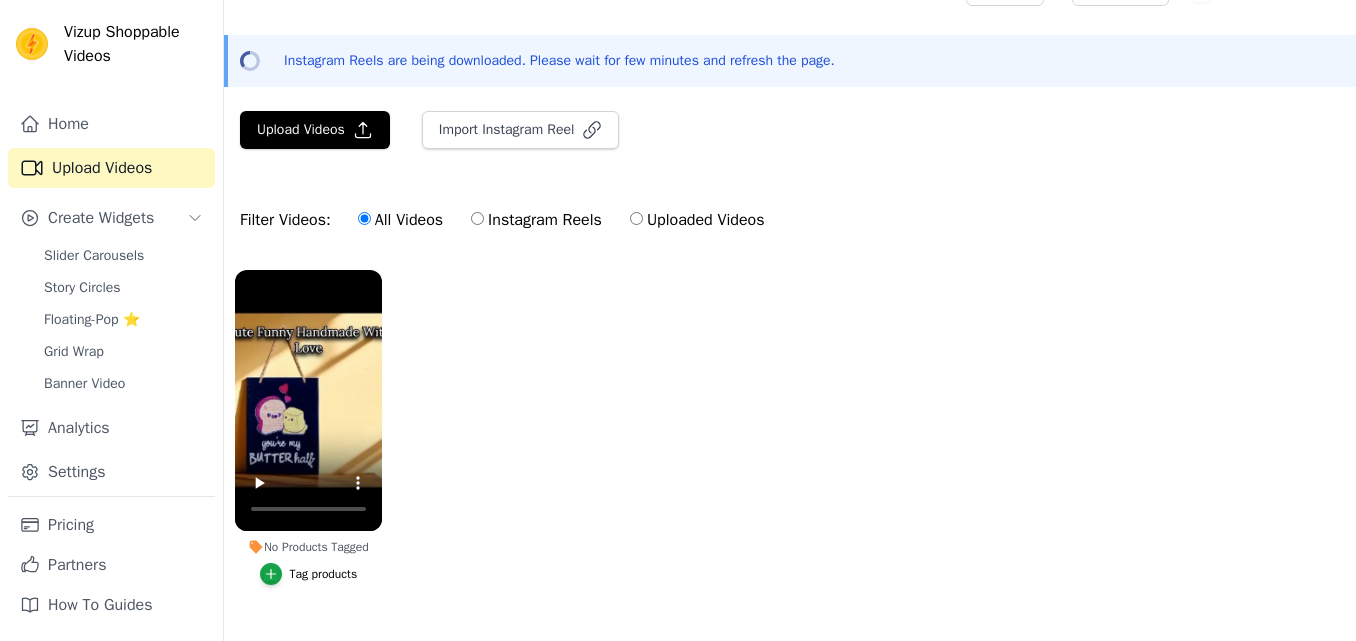 scroll, scrollTop: 46, scrollLeft: 0, axis: vertical 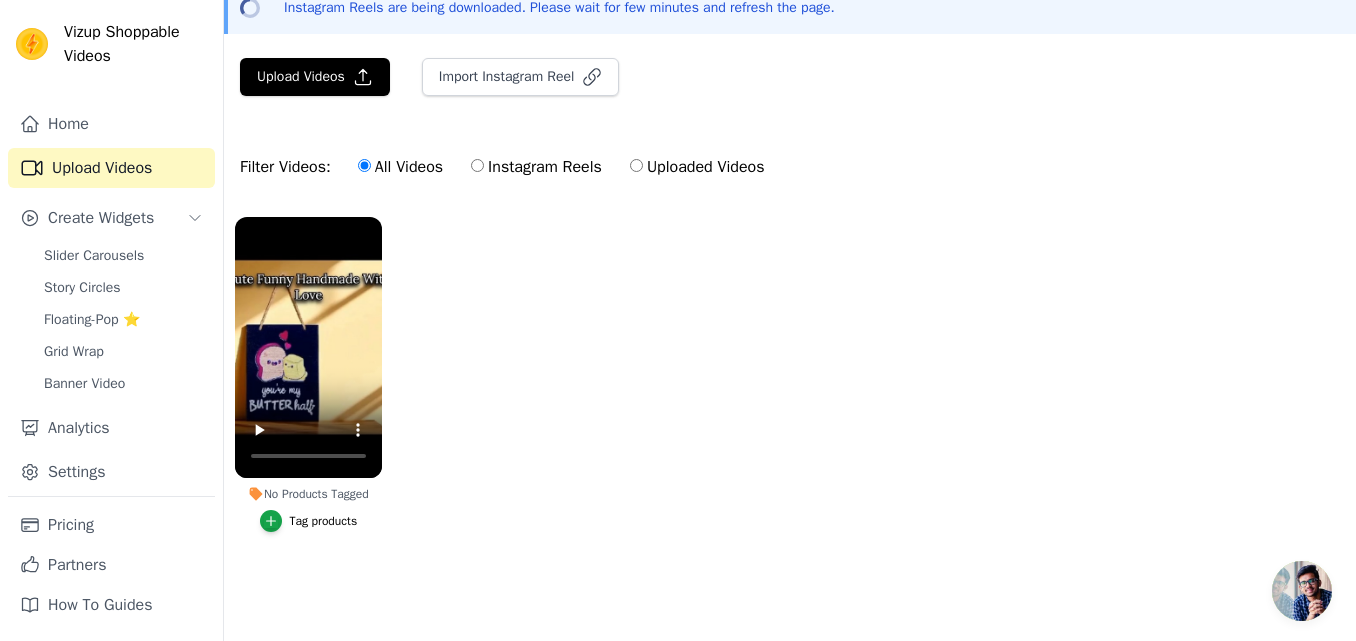 click on "Tag products" at bounding box center (309, 521) 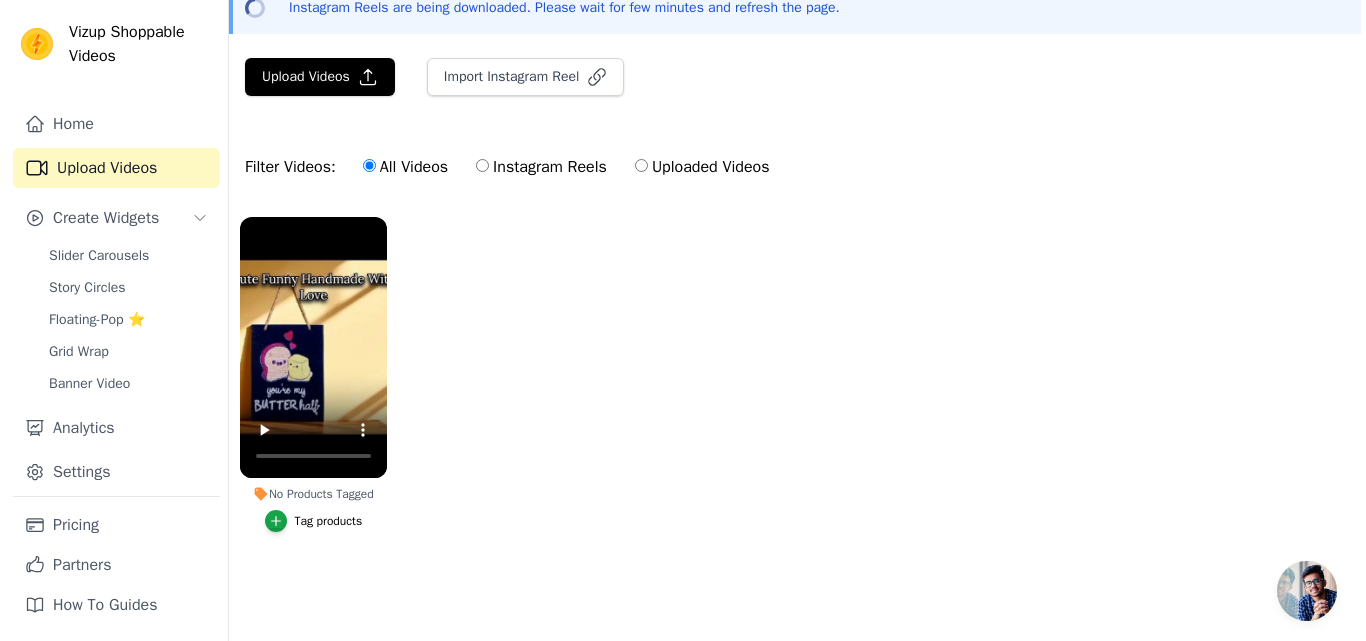 scroll, scrollTop: 0, scrollLeft: 0, axis: both 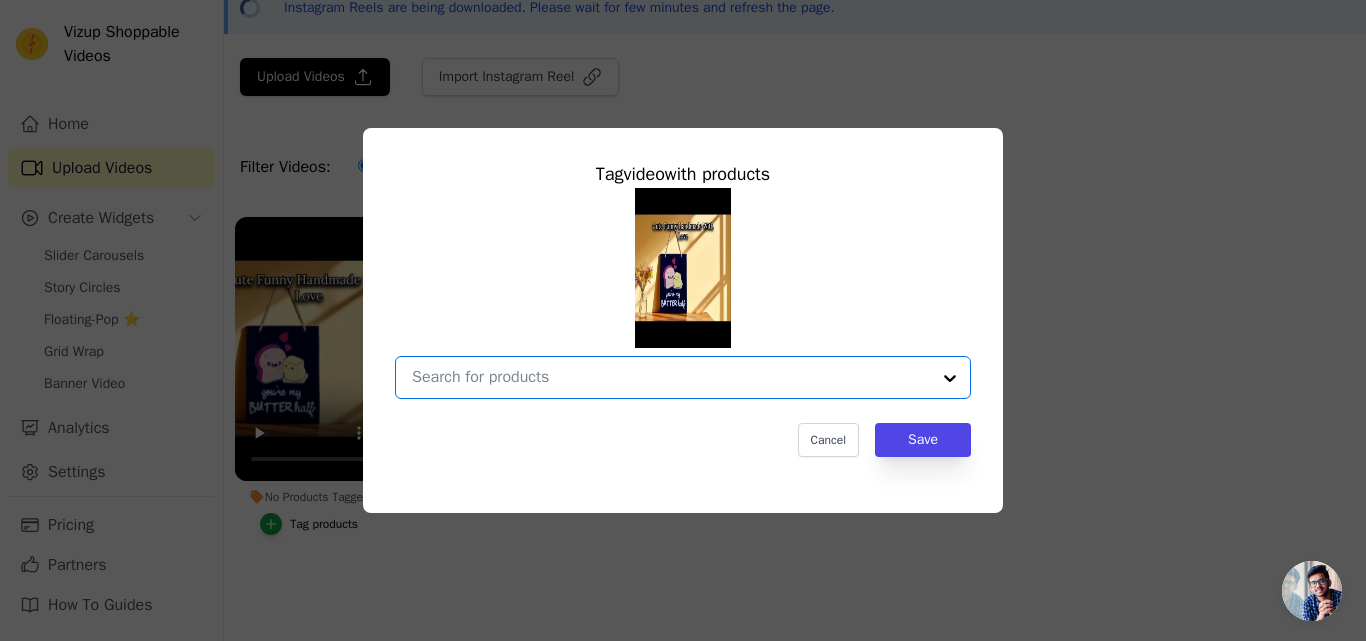 click on "No Products Tagged     Tag  video  with products       Option undefined, selected.   Select is focused, type to refine list, press down to open the menu.                   Cancel   Save     Tag products" at bounding box center (671, 377) 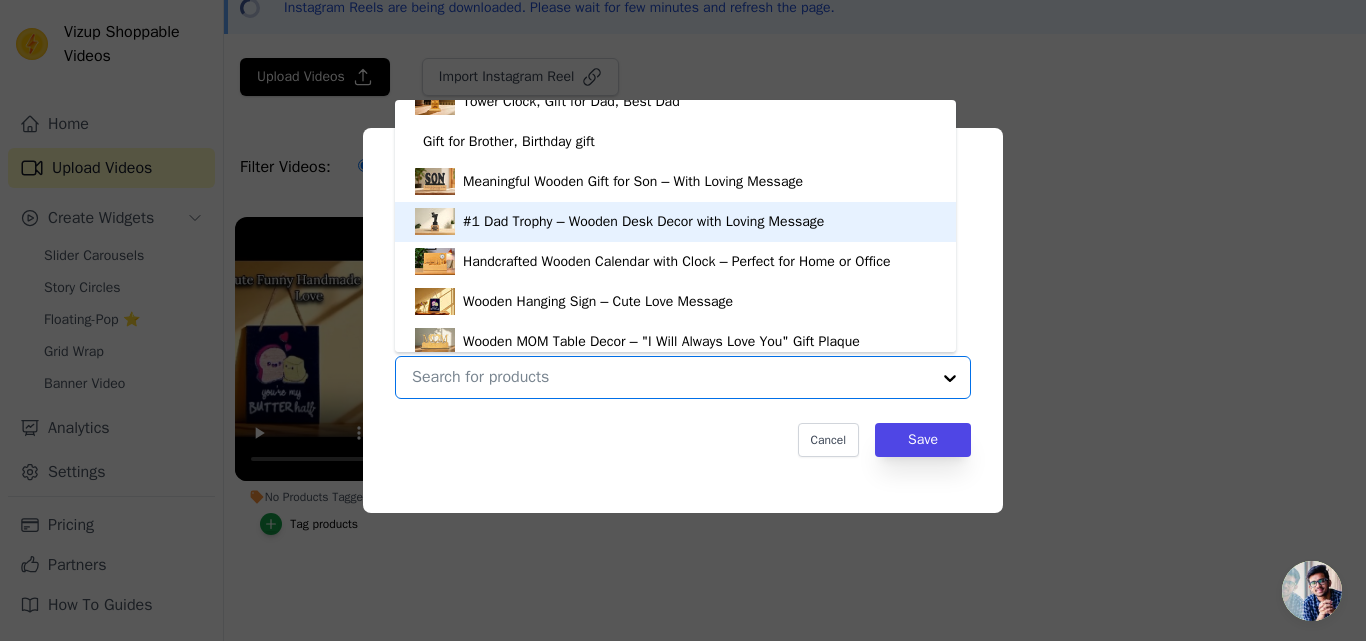 scroll, scrollTop: 360, scrollLeft: 0, axis: vertical 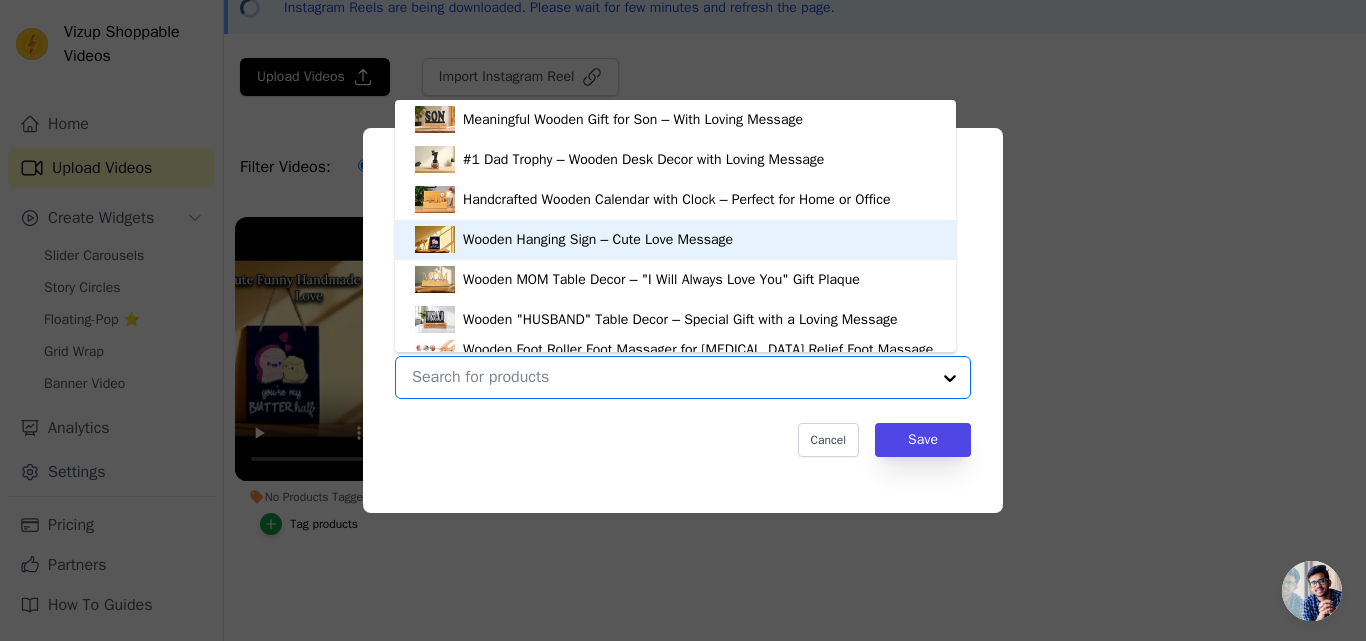 click on "Wooden Hanging Sign – Cute Love Message" at bounding box center (598, 240) 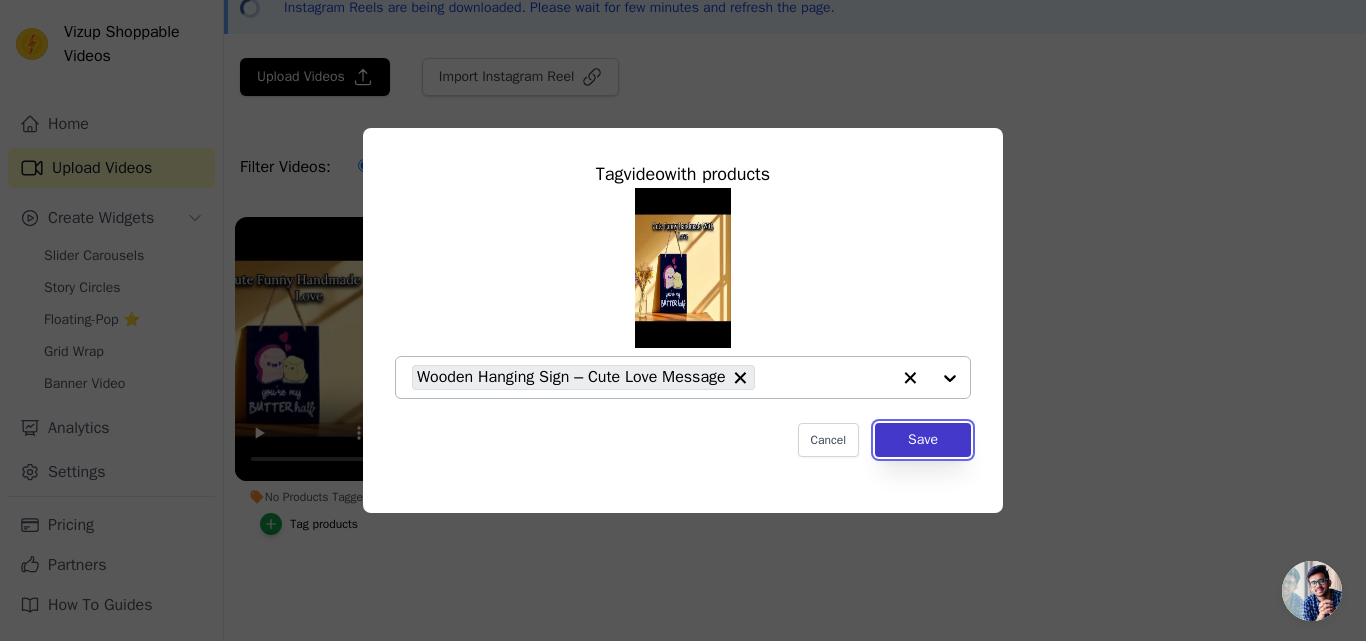 click on "Save" at bounding box center [923, 440] 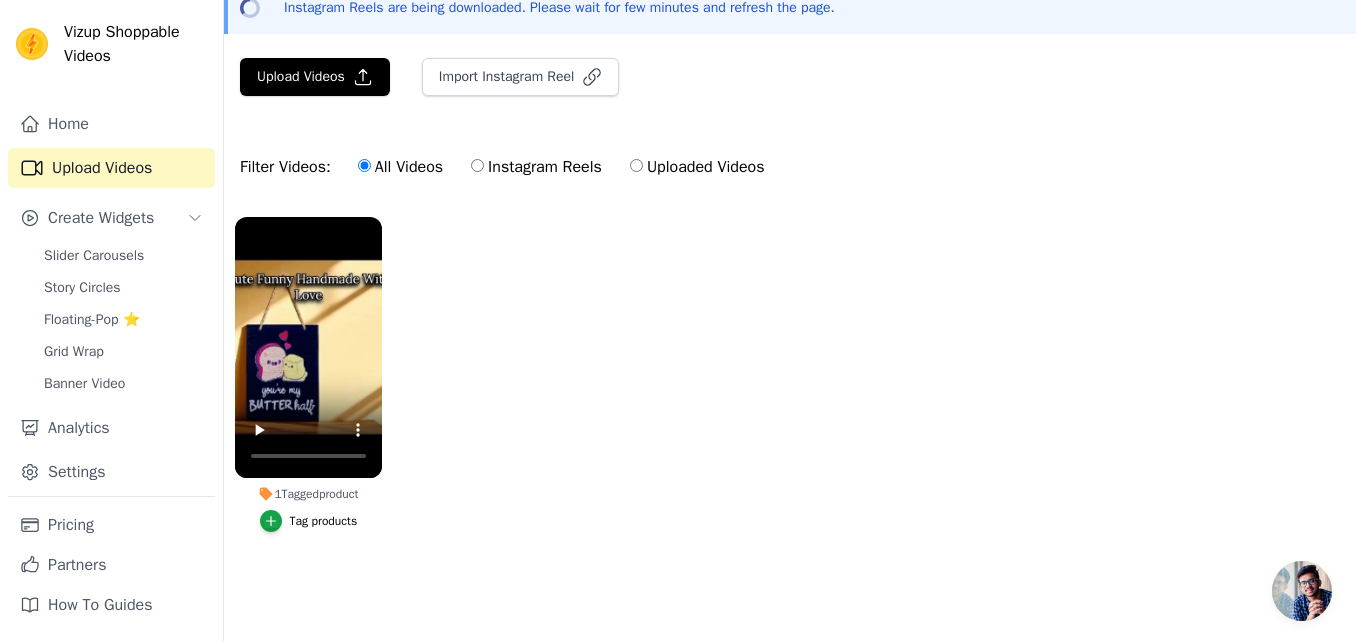 scroll, scrollTop: 0, scrollLeft: 0, axis: both 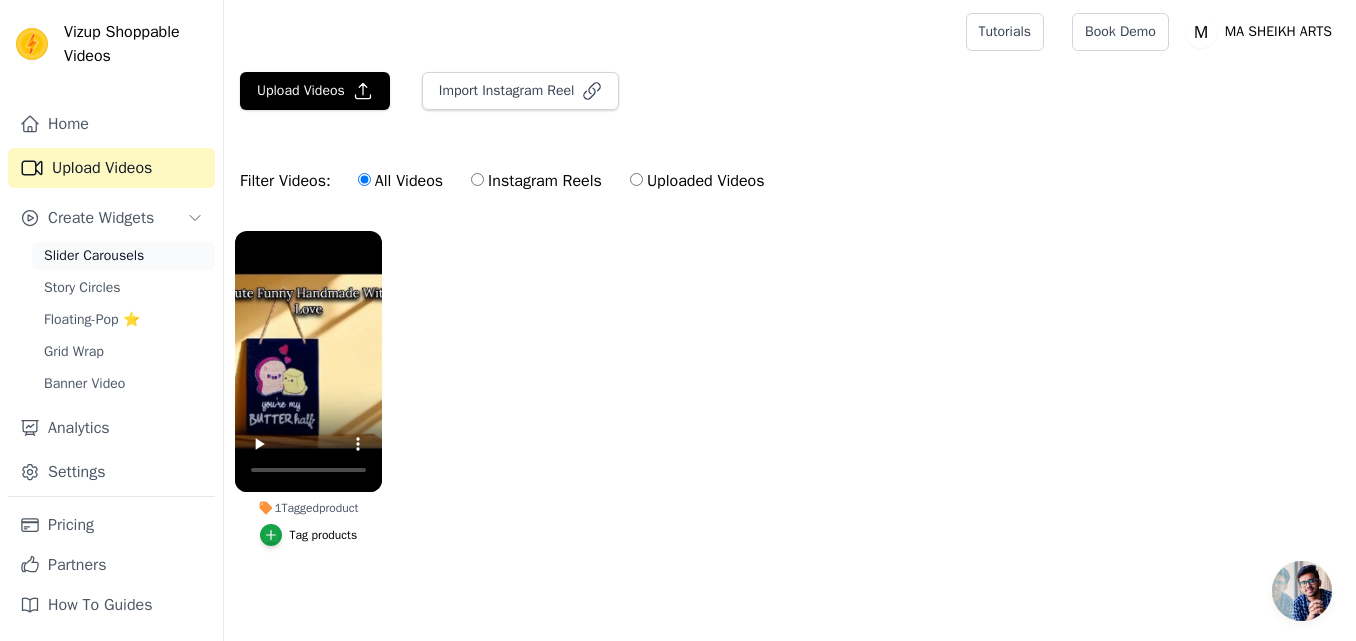 click on "Slider Carousels" at bounding box center (94, 256) 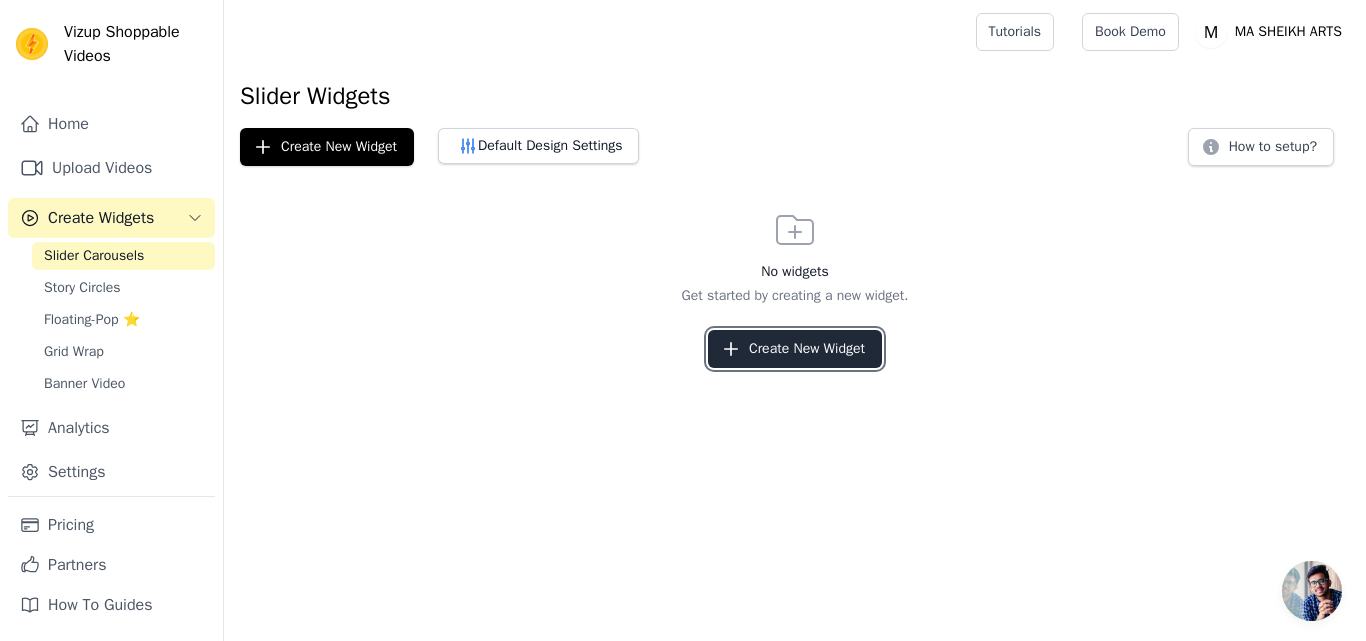 click on "Create New Widget" at bounding box center [795, 349] 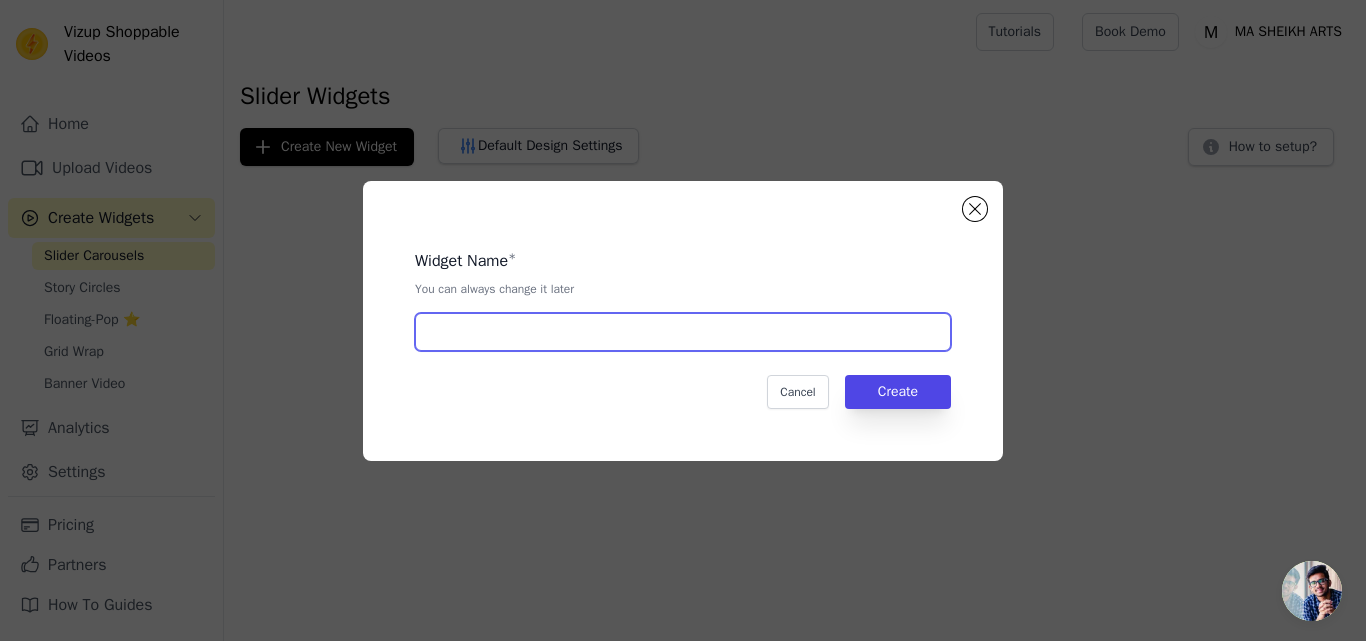 click at bounding box center [683, 332] 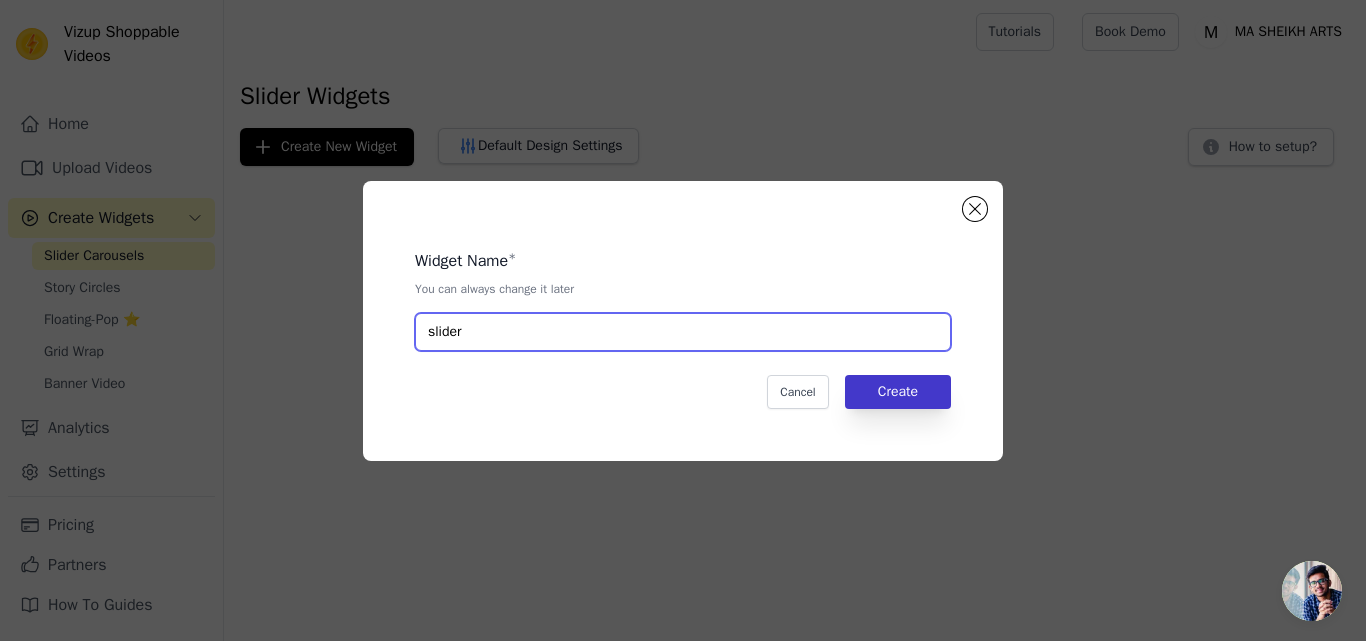 type on "slider" 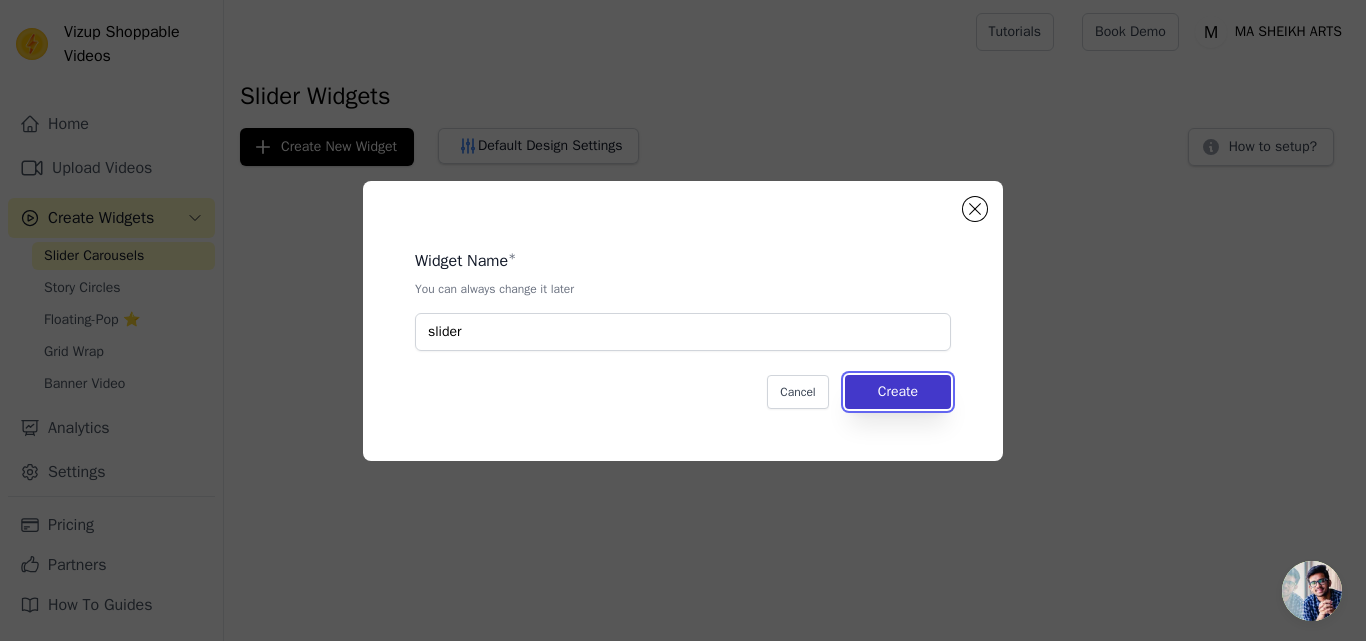 click on "Create" at bounding box center (898, 392) 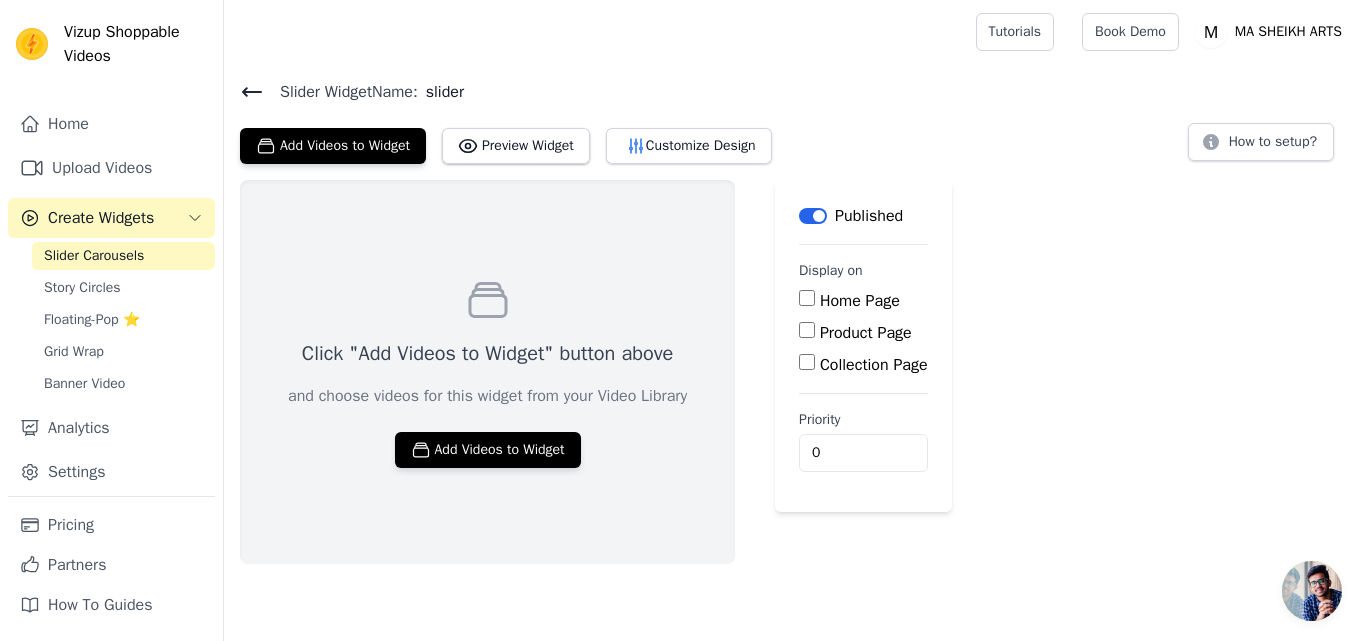 click on "Home Page" at bounding box center [807, 298] 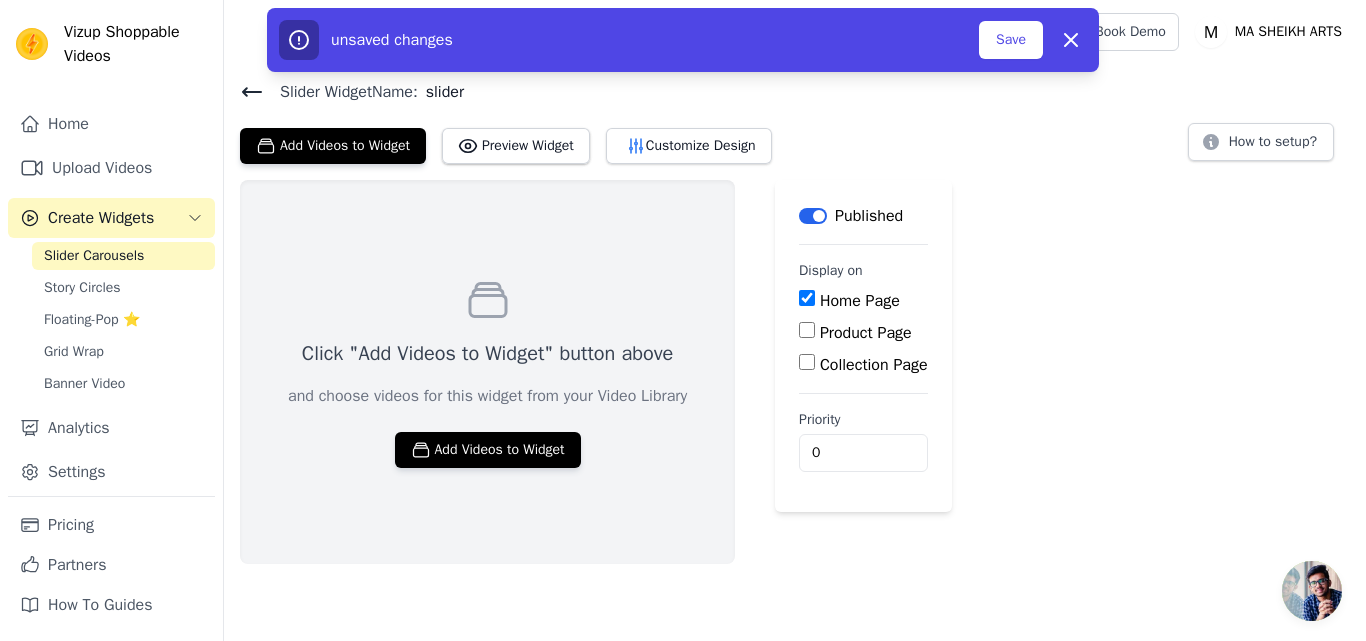 click on "Product Page" at bounding box center (807, 330) 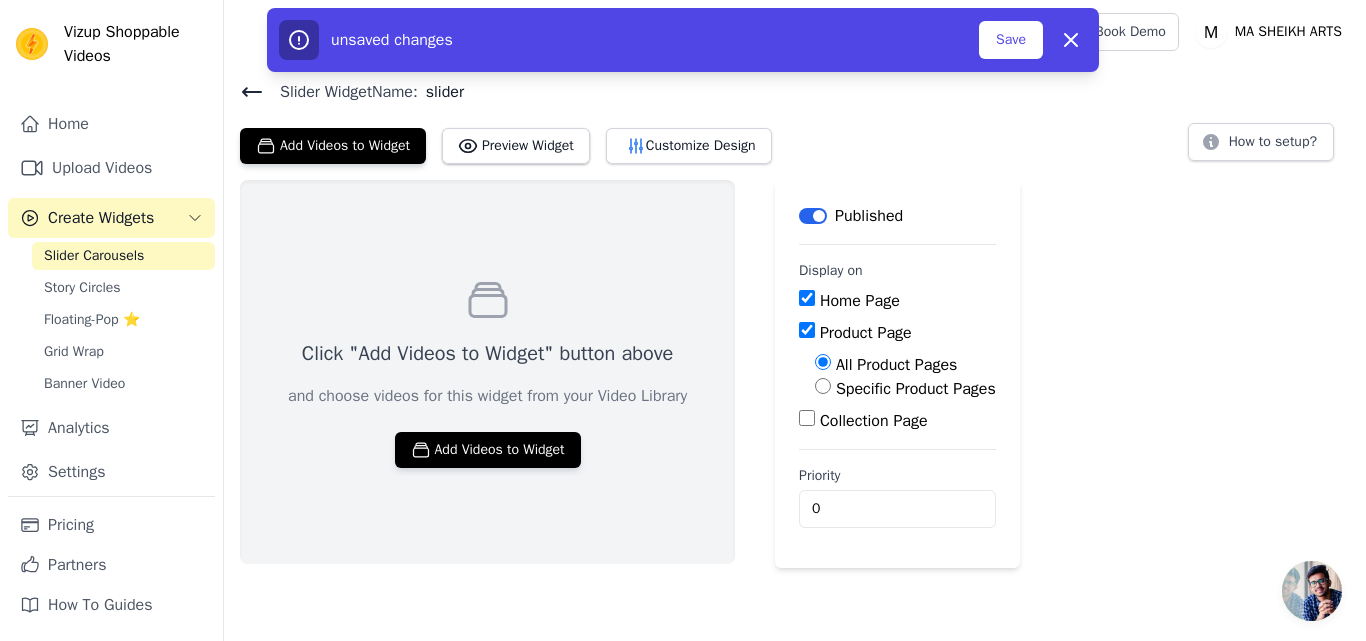 click on "Collection Page" at bounding box center [807, 418] 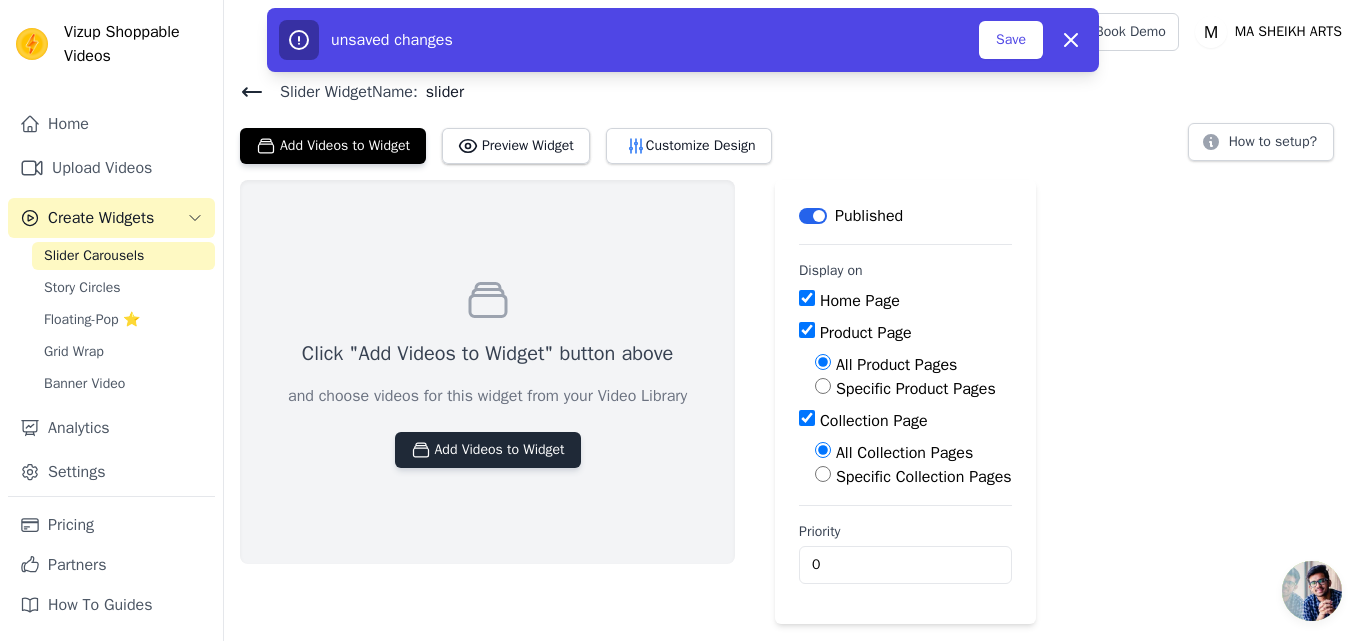 click on "Add Videos to Widget" at bounding box center [488, 450] 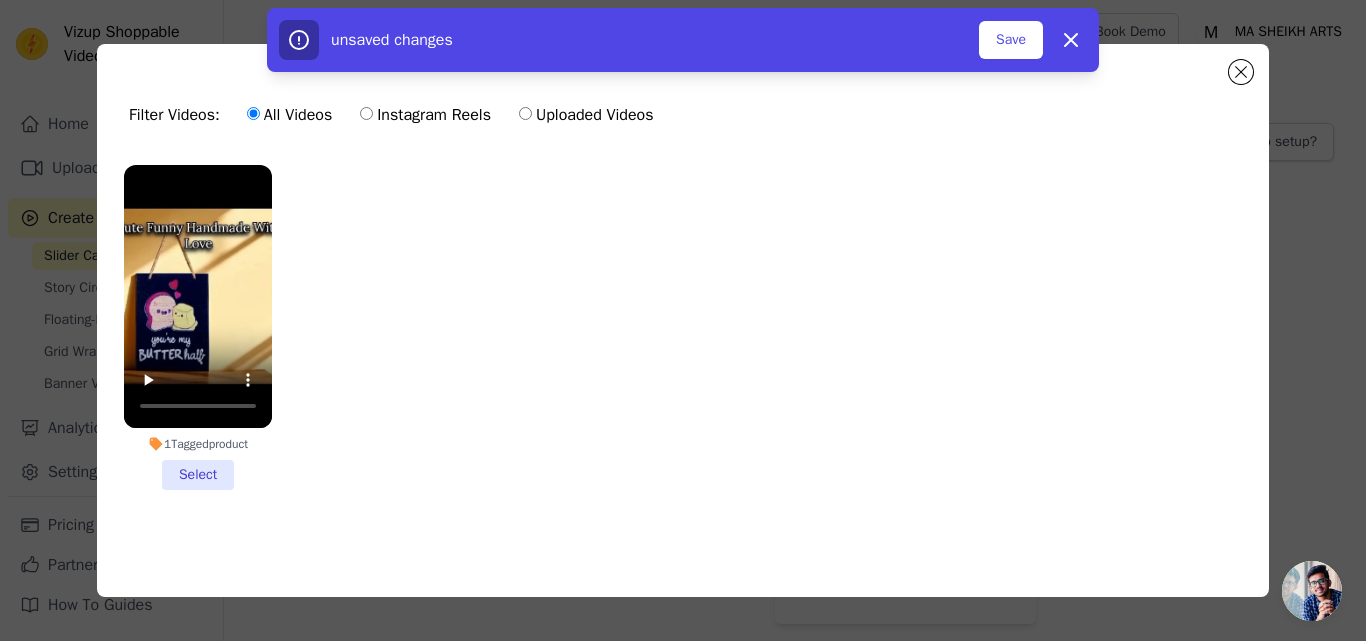 click on "1  Tagged  product     Select" at bounding box center [198, 327] 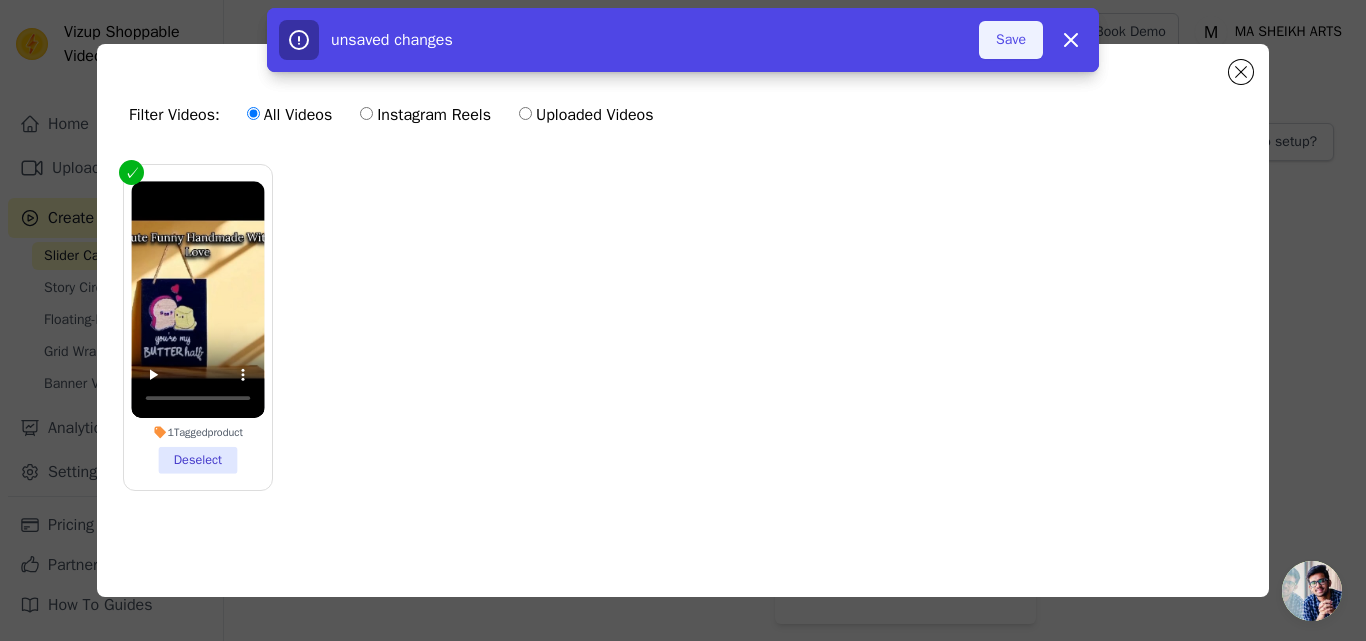 click on "Save" at bounding box center (1011, 40) 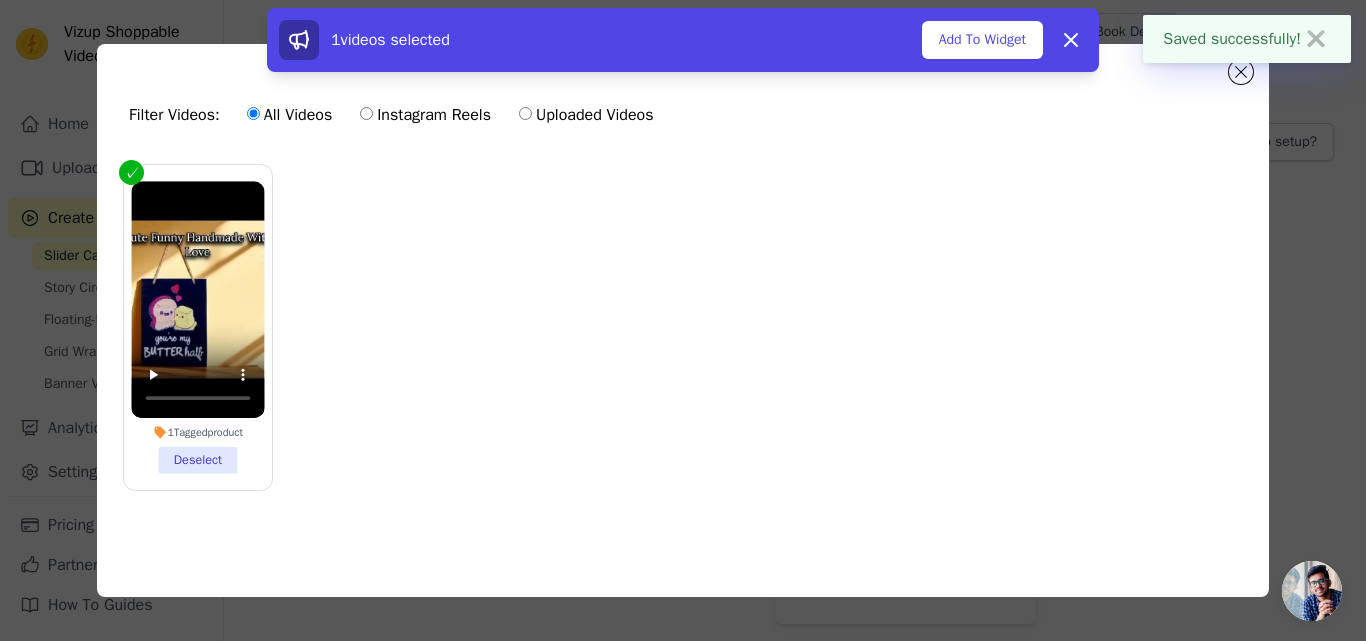 click on "Filter Videos:
All Videos
Instagram Reels
Uploaded Videos               1  Tagged  product     Deselect       1  videos selected     Add To Widget   Dismiss" at bounding box center (683, 320) 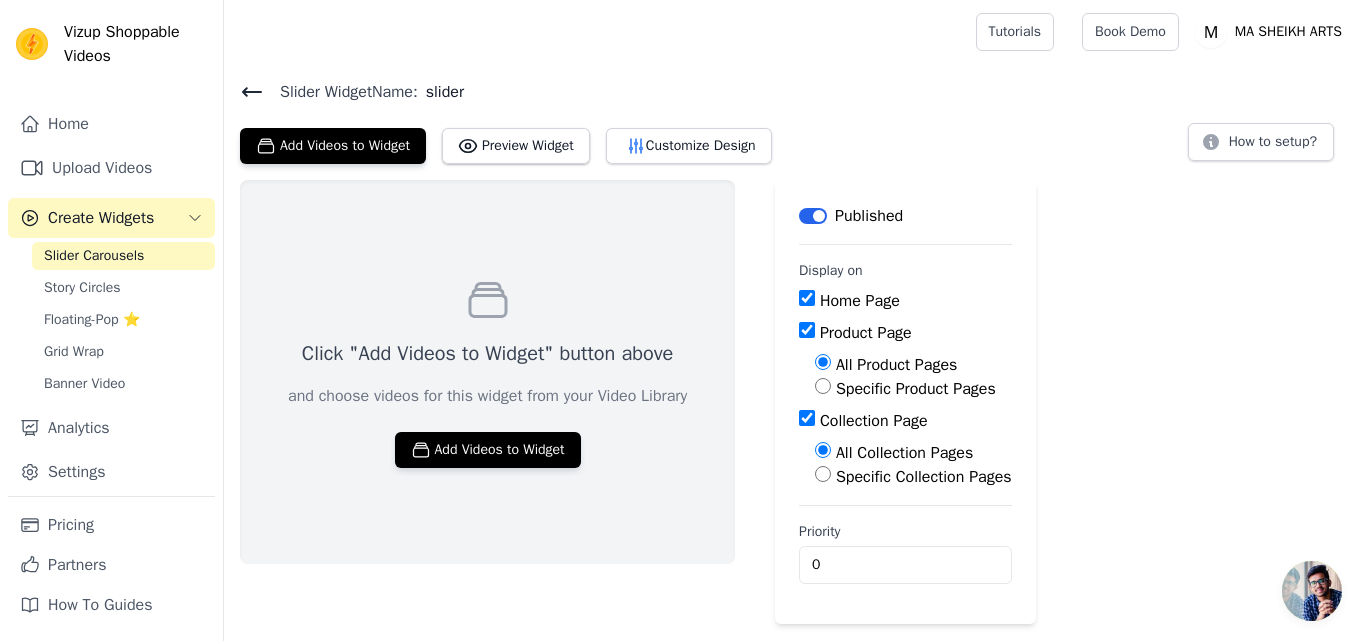 drag, startPoint x: 237, startPoint y: 82, endPoint x: 259, endPoint y: 93, distance: 24.596748 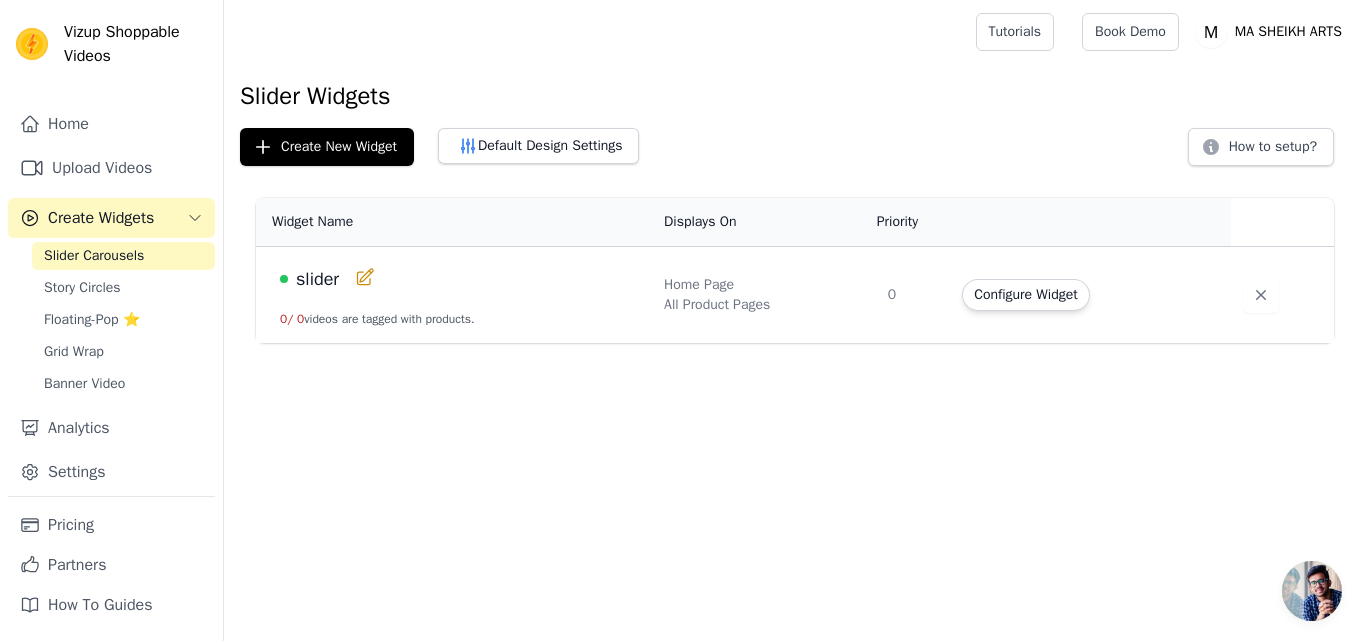 click on "Home Page   All Product Pages" at bounding box center [764, 295] 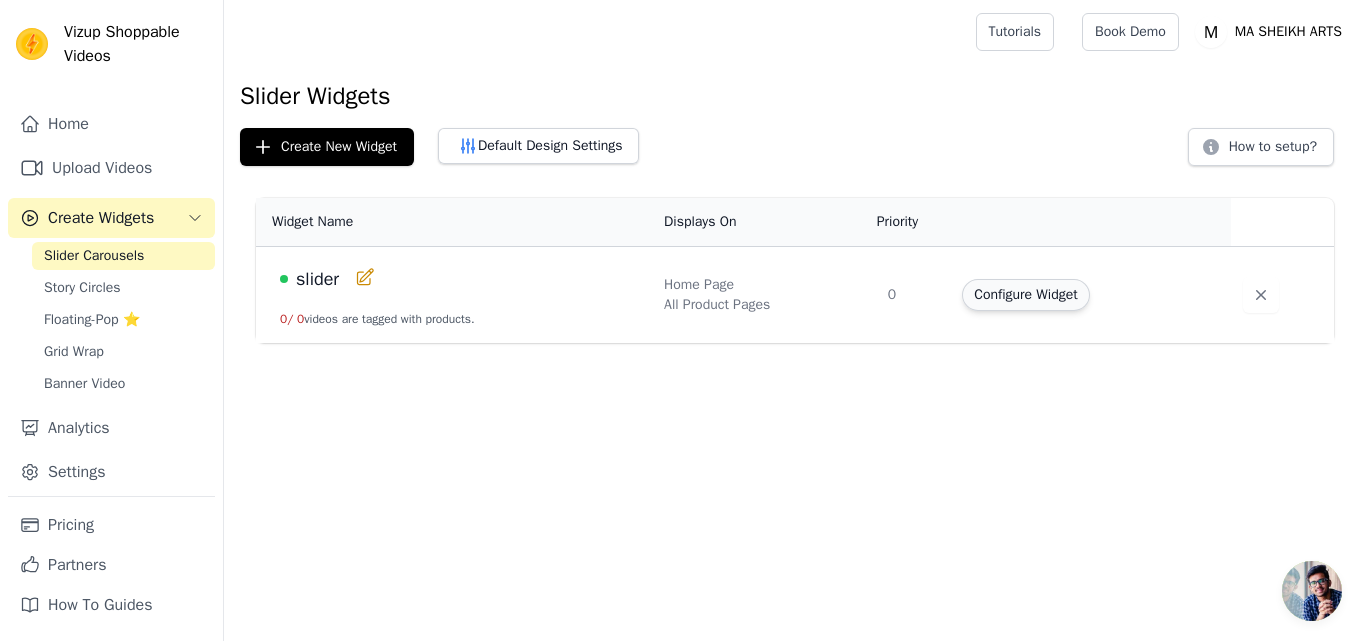 click on "Configure Widget" at bounding box center (1025, 295) 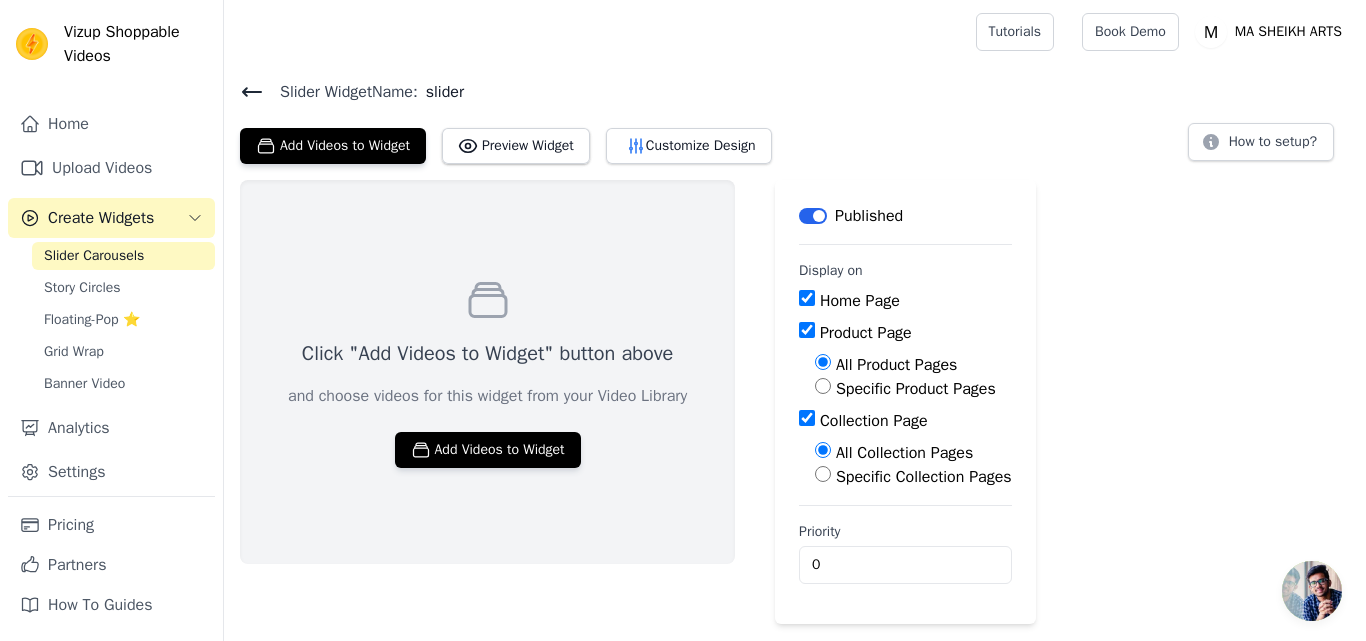 click 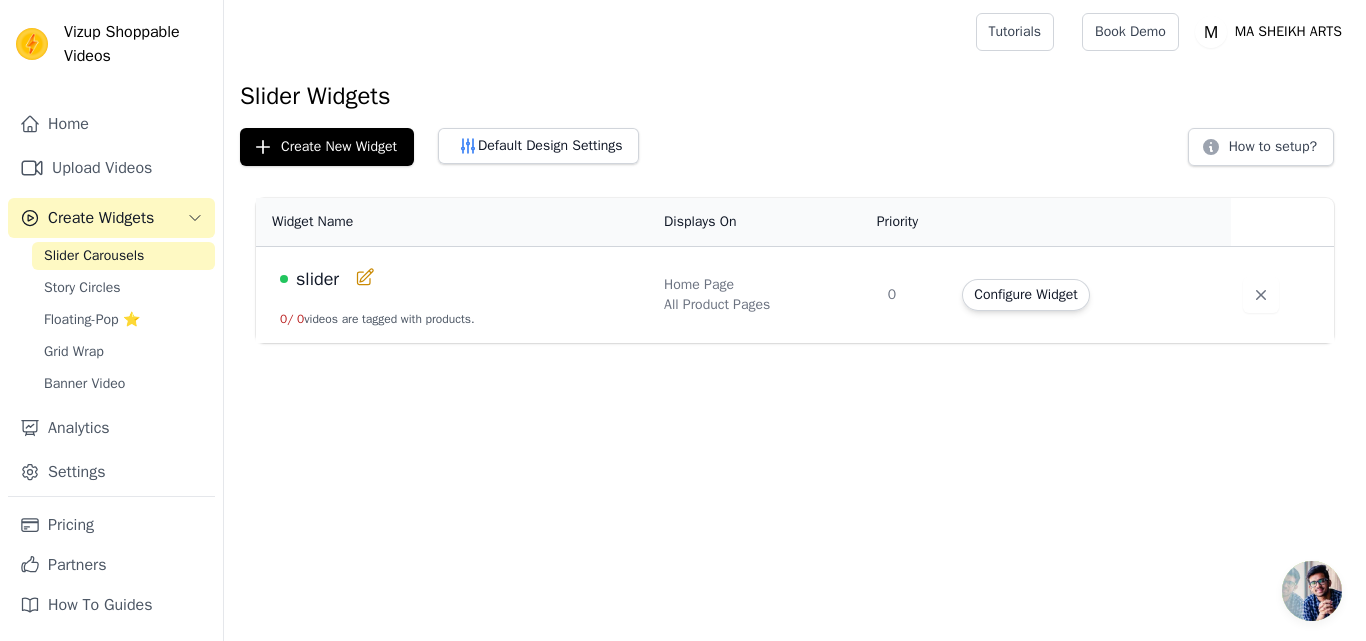 click on "Slider Carousels" at bounding box center [94, 256] 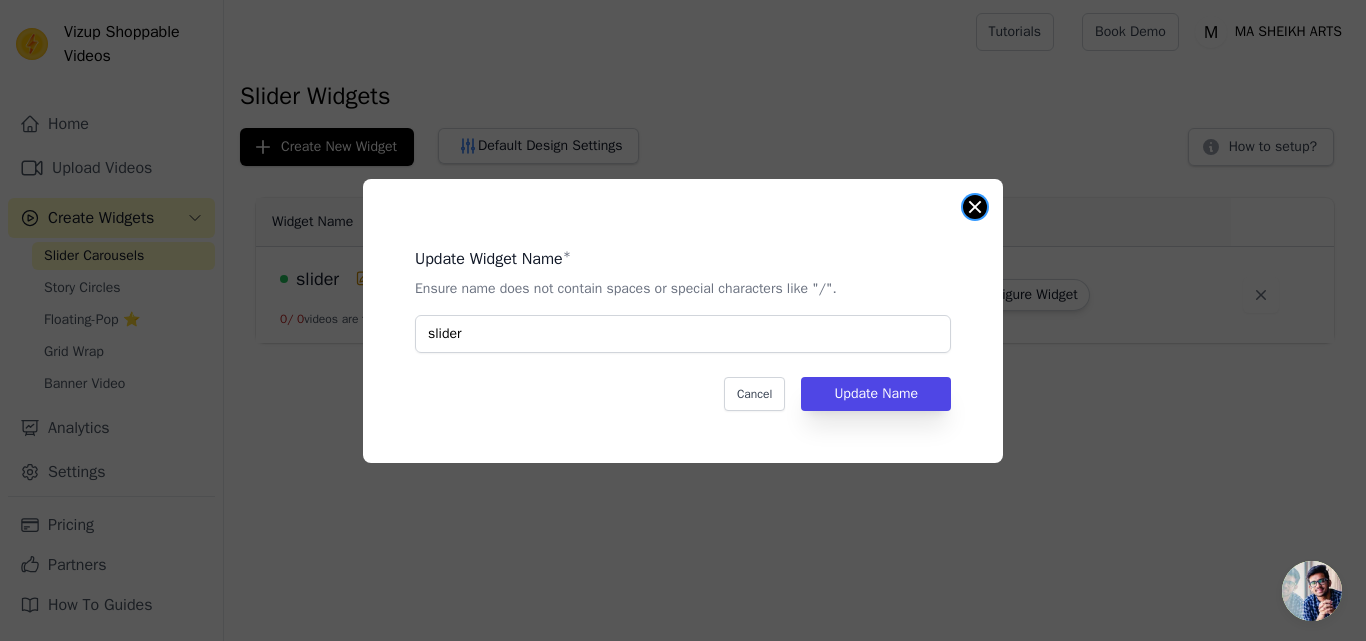 click at bounding box center [975, 207] 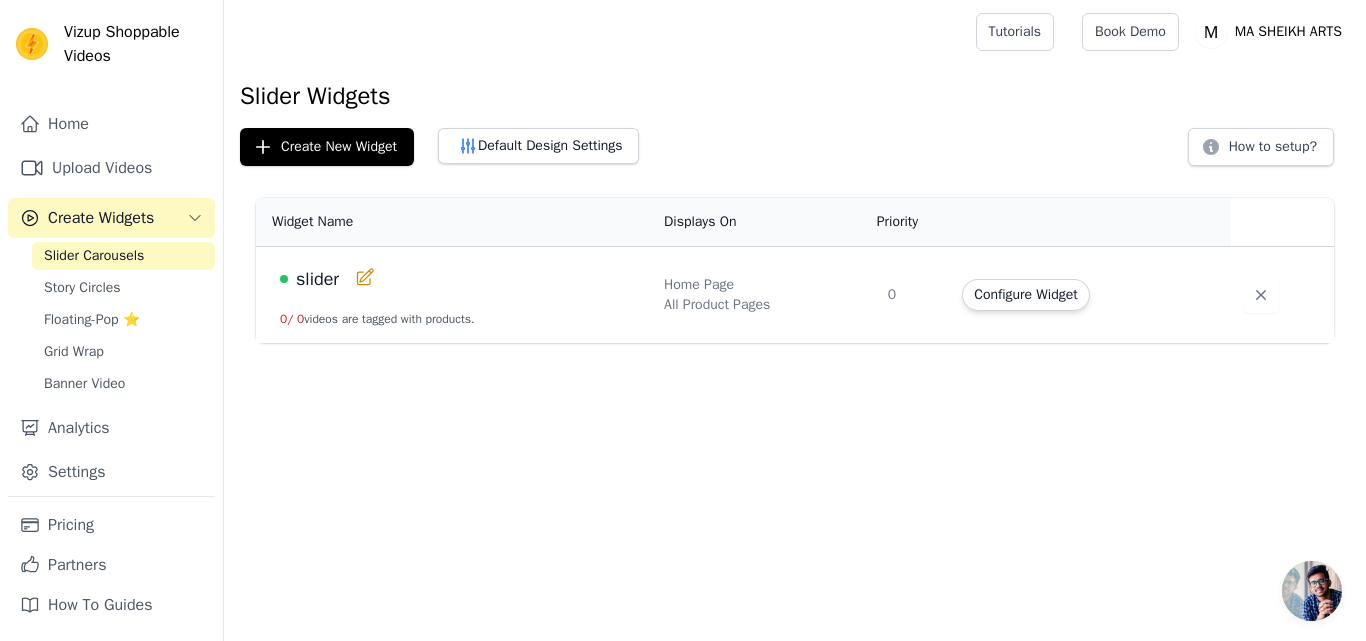 click on "Home Page   All Product Pages" at bounding box center [764, 295] 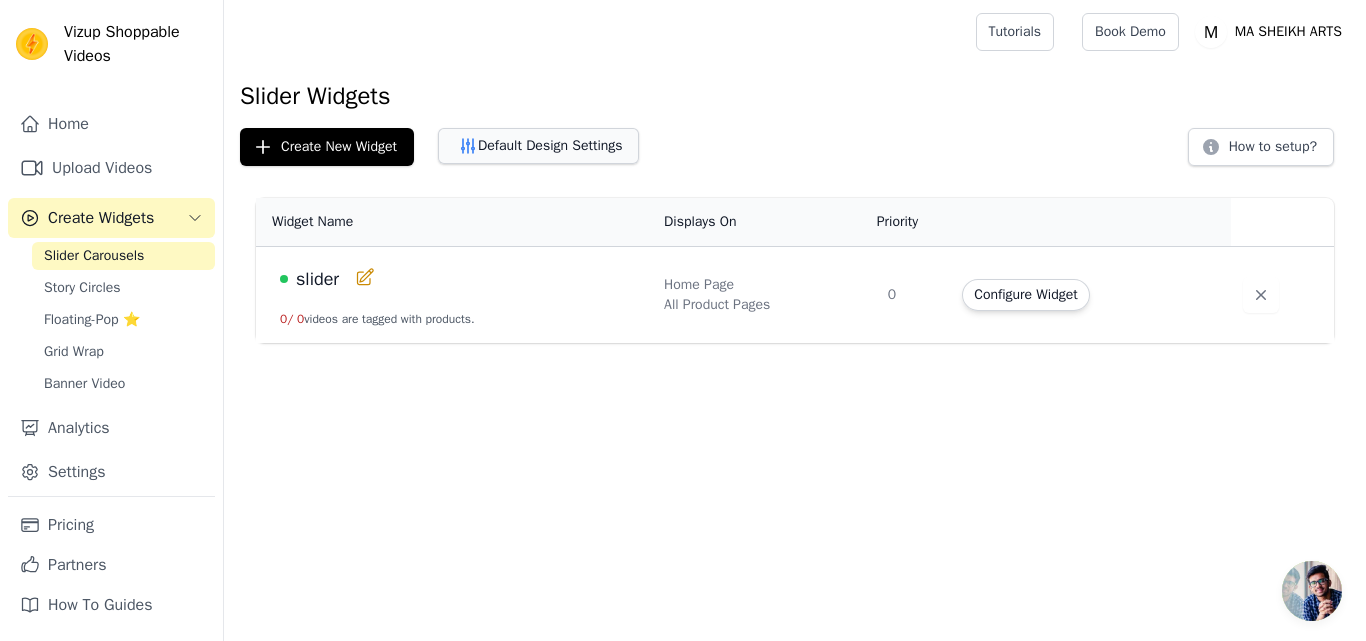 click on "Default Design Settings" at bounding box center [538, 146] 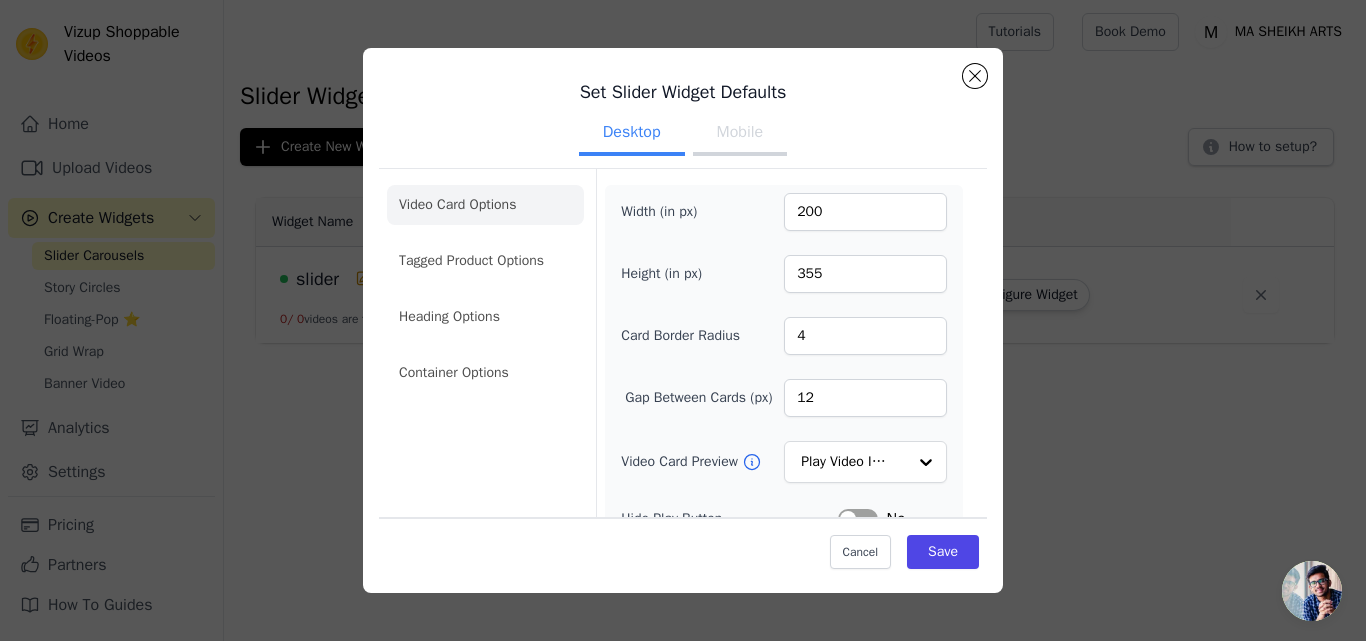 click on "Set Slider Widget Defaults   Desktop Mobile   Video Card Options Tagged Product Options Heading Options Container Options   Width (in px)   200   Height (in px)   355   Card Border Radius   4   Gap Between Cards (px)   12   Video Card Preview           Play Video In Loop               Hide Play Button   Label     No   Hide Arrows   Label     No   Remove Video Card Shadow     Label     No   Auto Loop Slider     Label     No   Shopping Icon on Video Cards   Label     No   Add to Cart on Video Cards     Label     No   Cancel     Save" 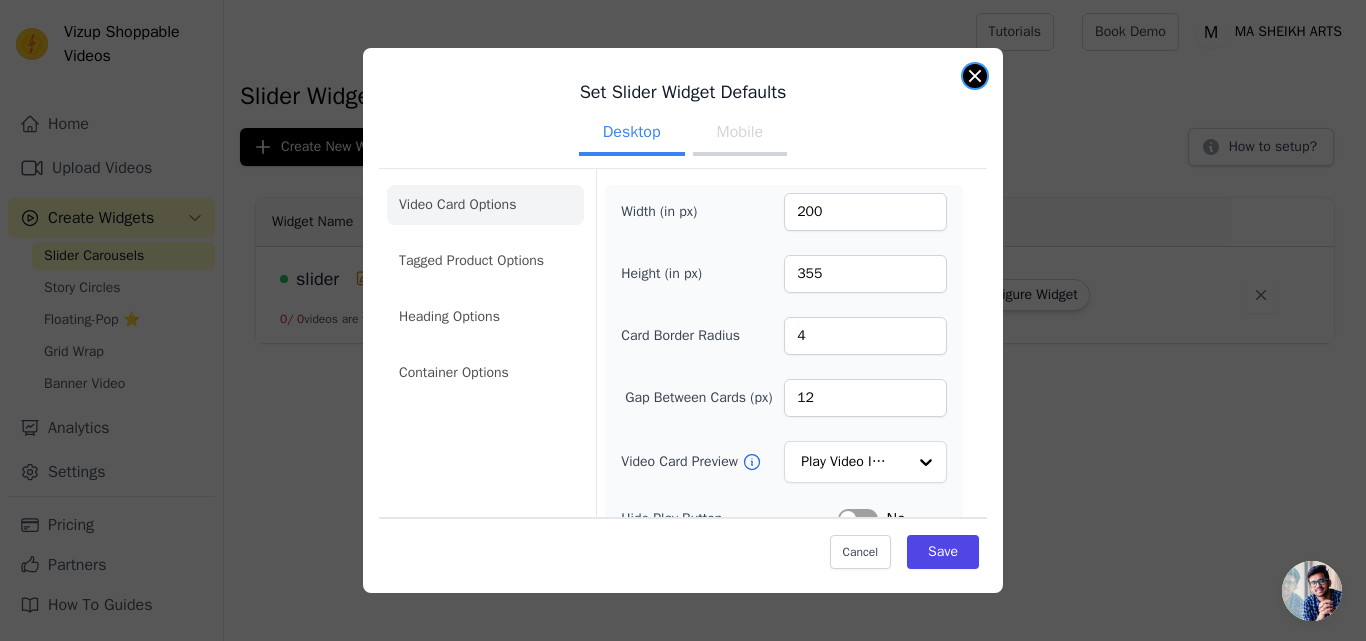 click at bounding box center [975, 76] 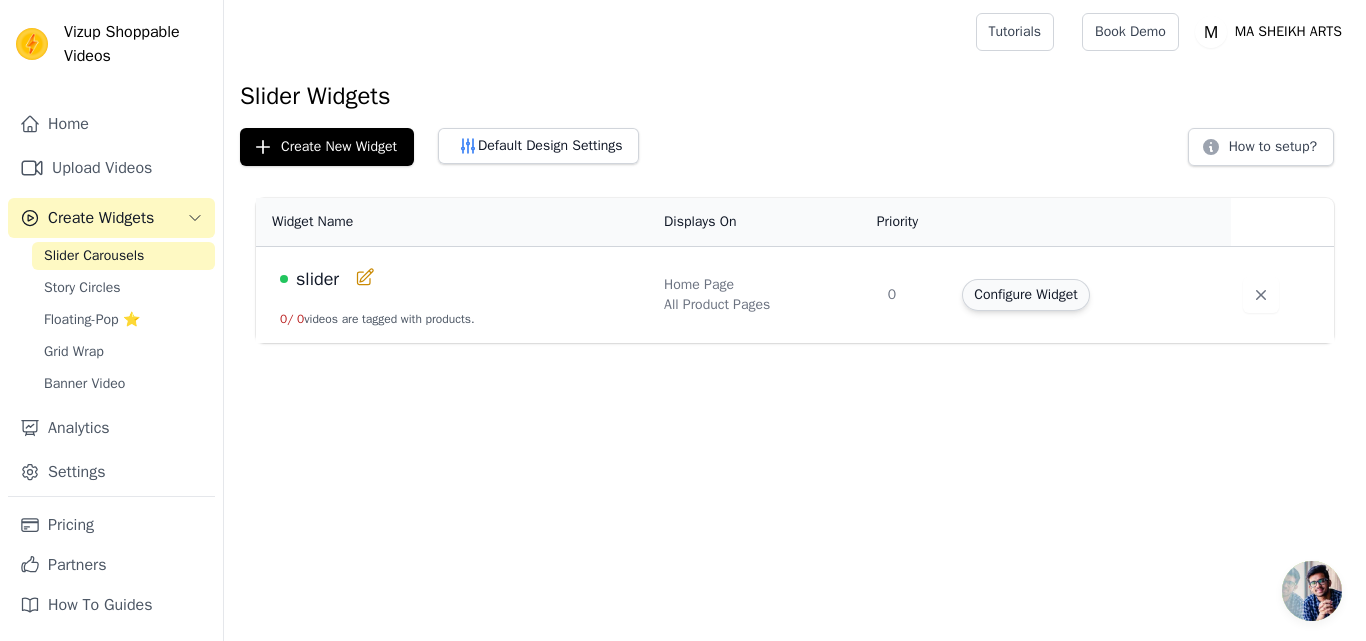 click on "Configure Widget" at bounding box center [1025, 295] 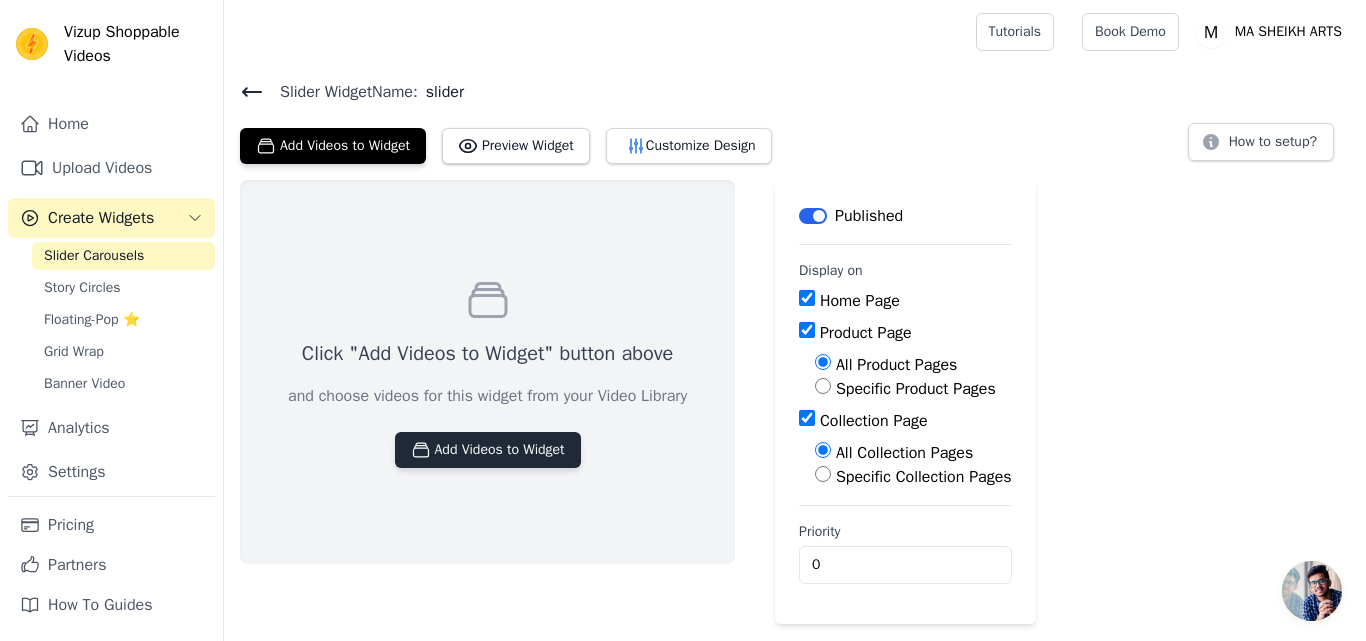 click on "Add Videos to Widget" at bounding box center (488, 450) 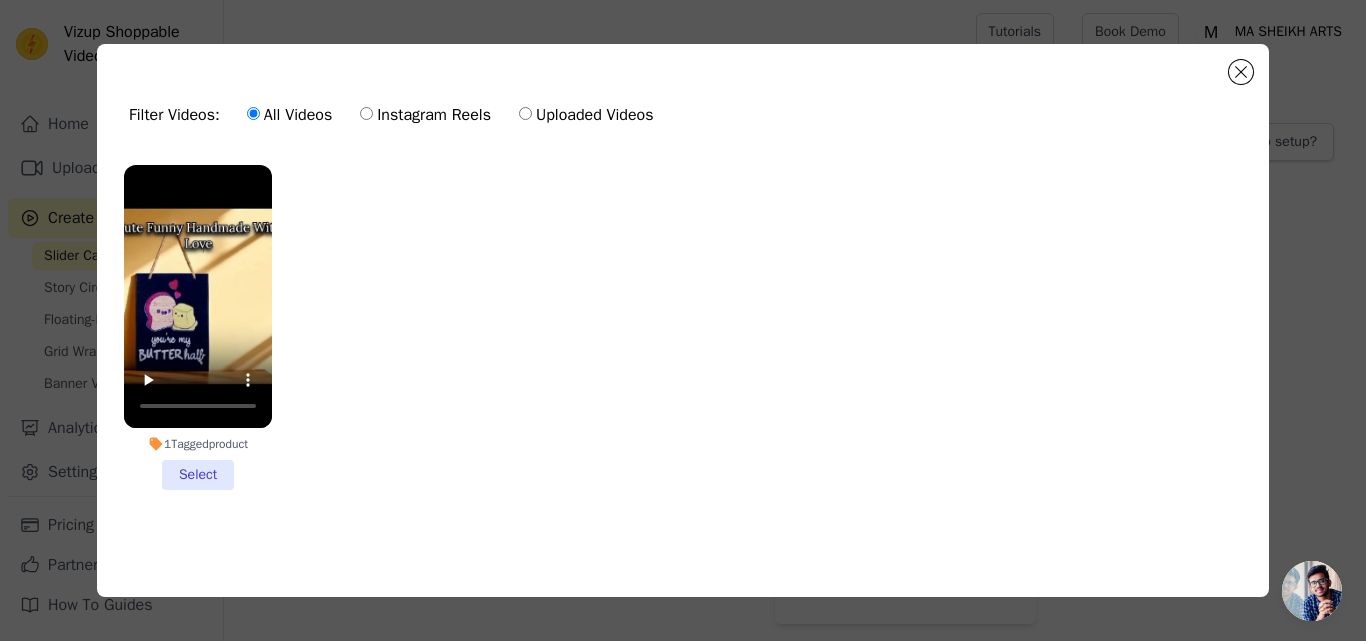 click on "1  Tagged  product     Select" at bounding box center [198, 327] 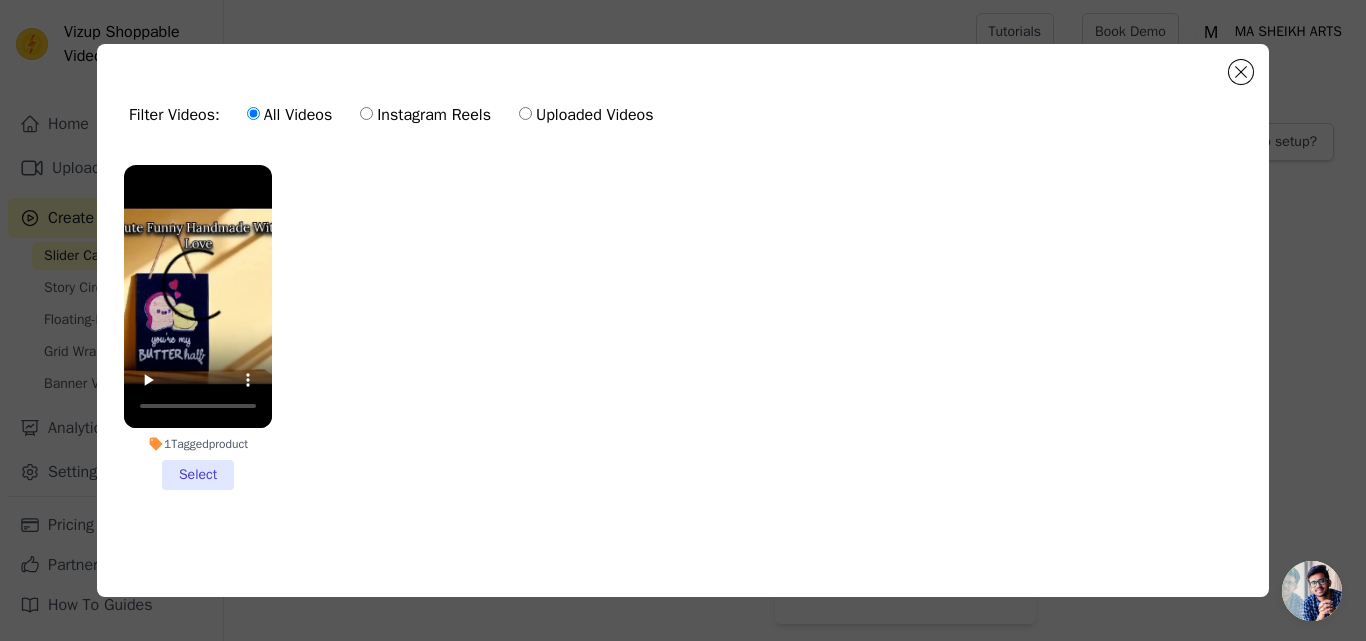 click on "1  Tagged  product     Select" at bounding box center [0, 0] 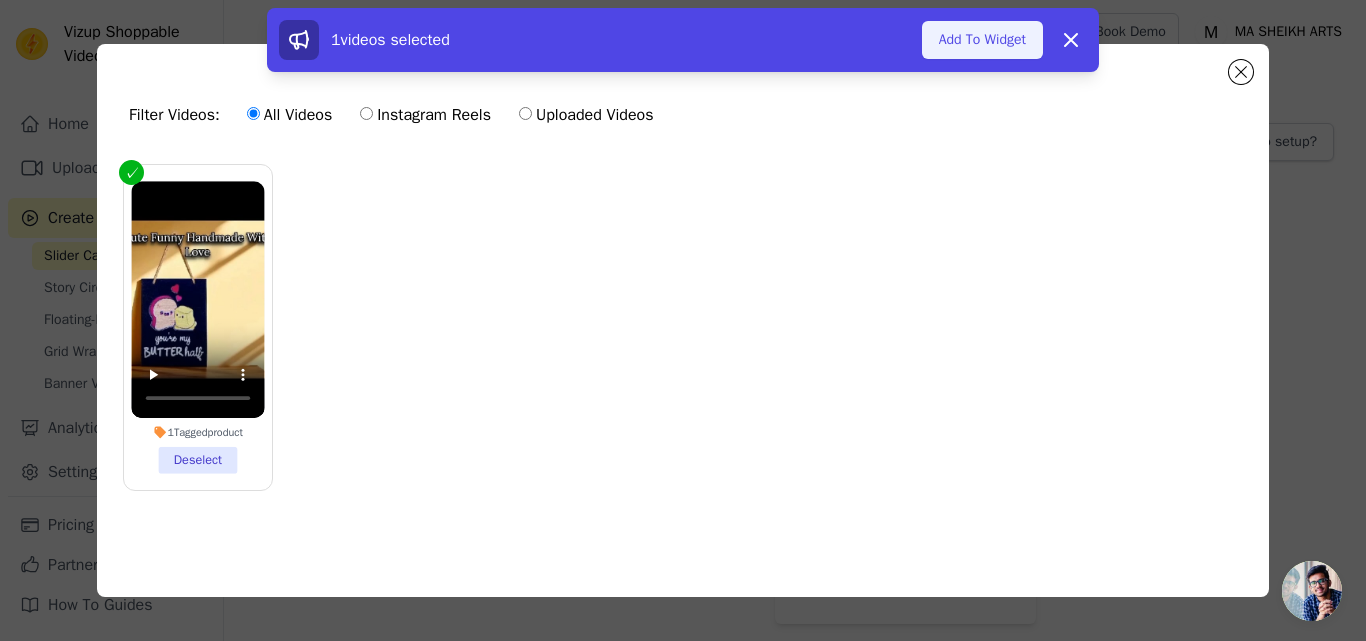 click on "Add To Widget" at bounding box center (982, 40) 